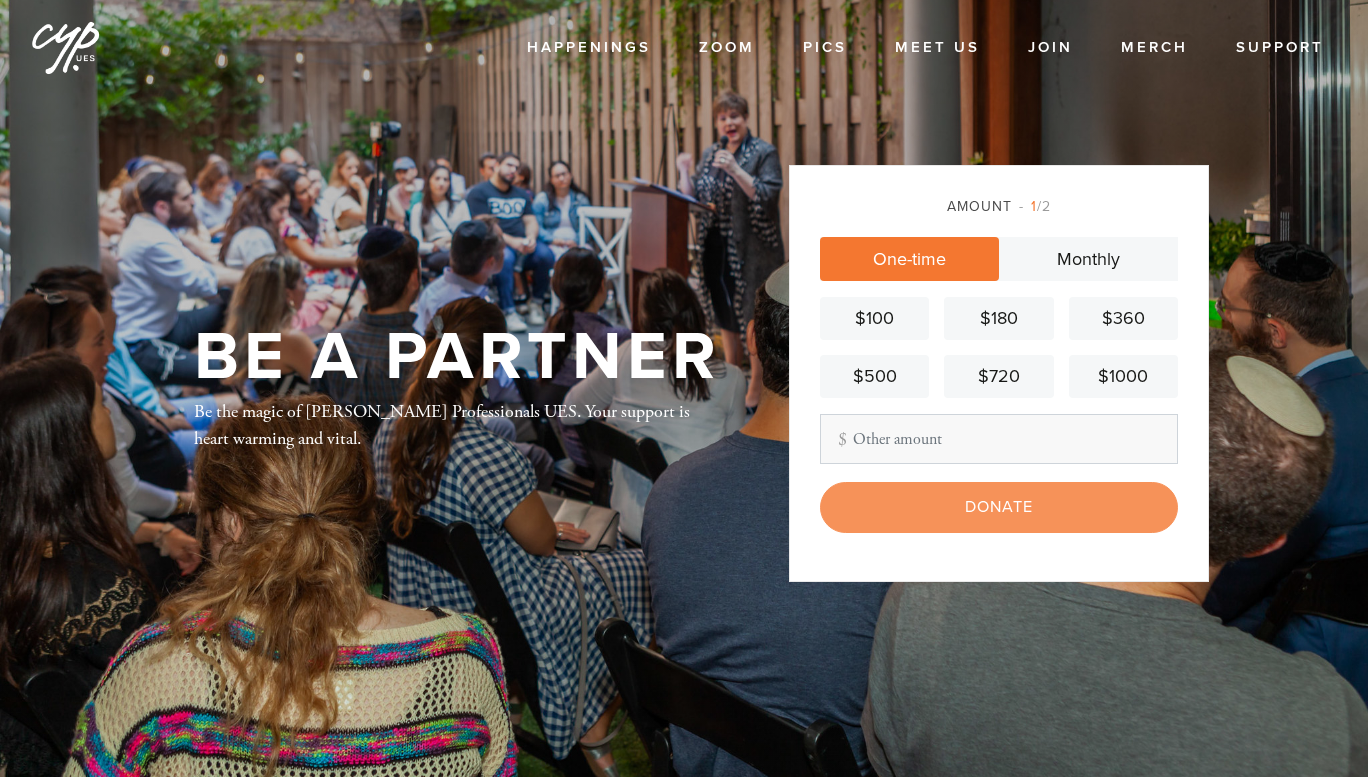 scroll, scrollTop: 0, scrollLeft: 0, axis: both 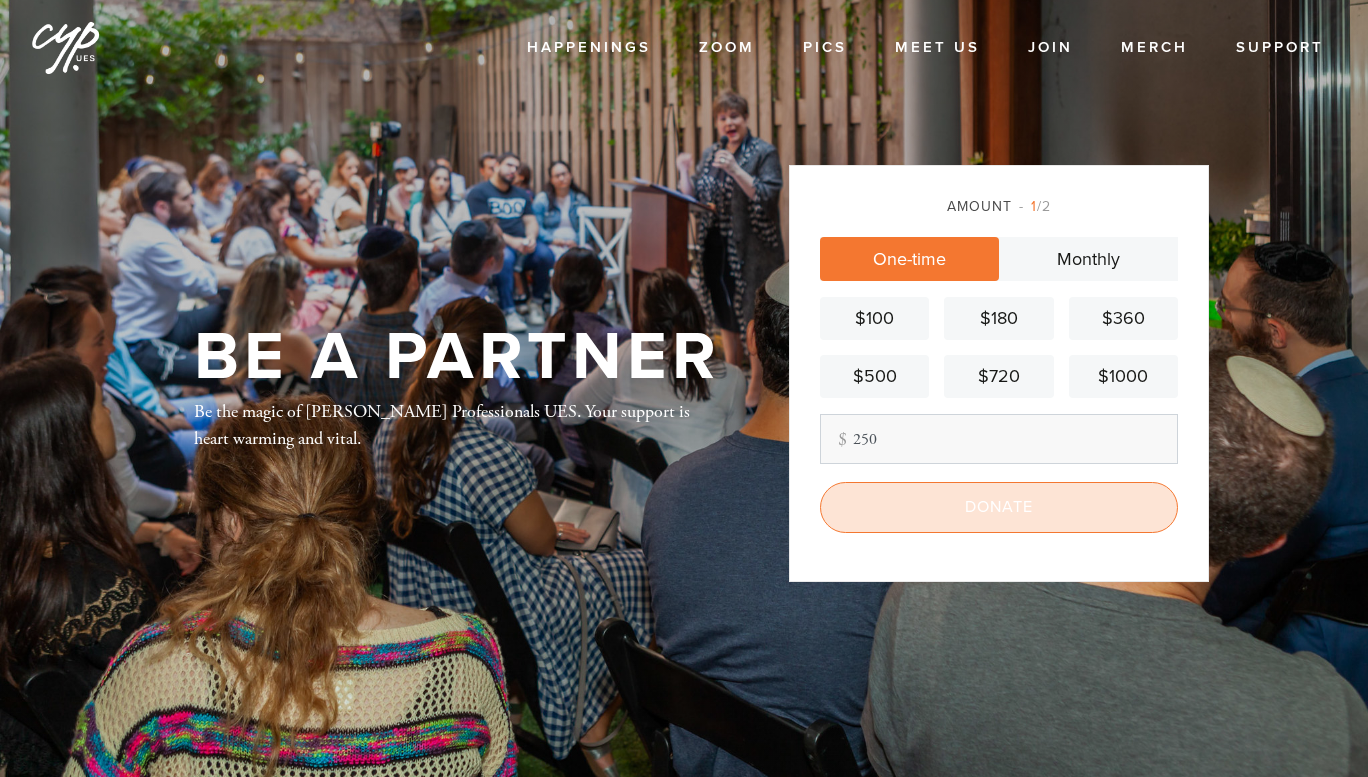 type on "250" 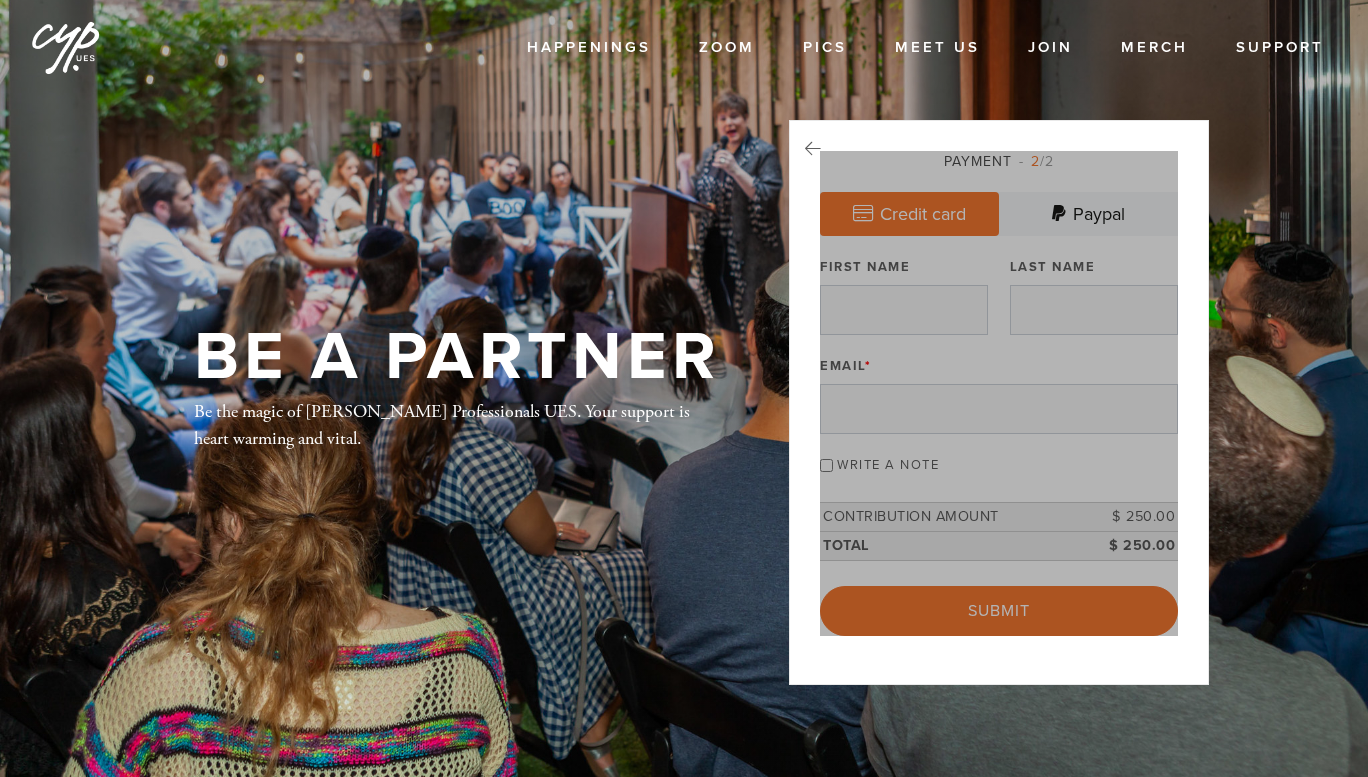 scroll, scrollTop: 0, scrollLeft: 0, axis: both 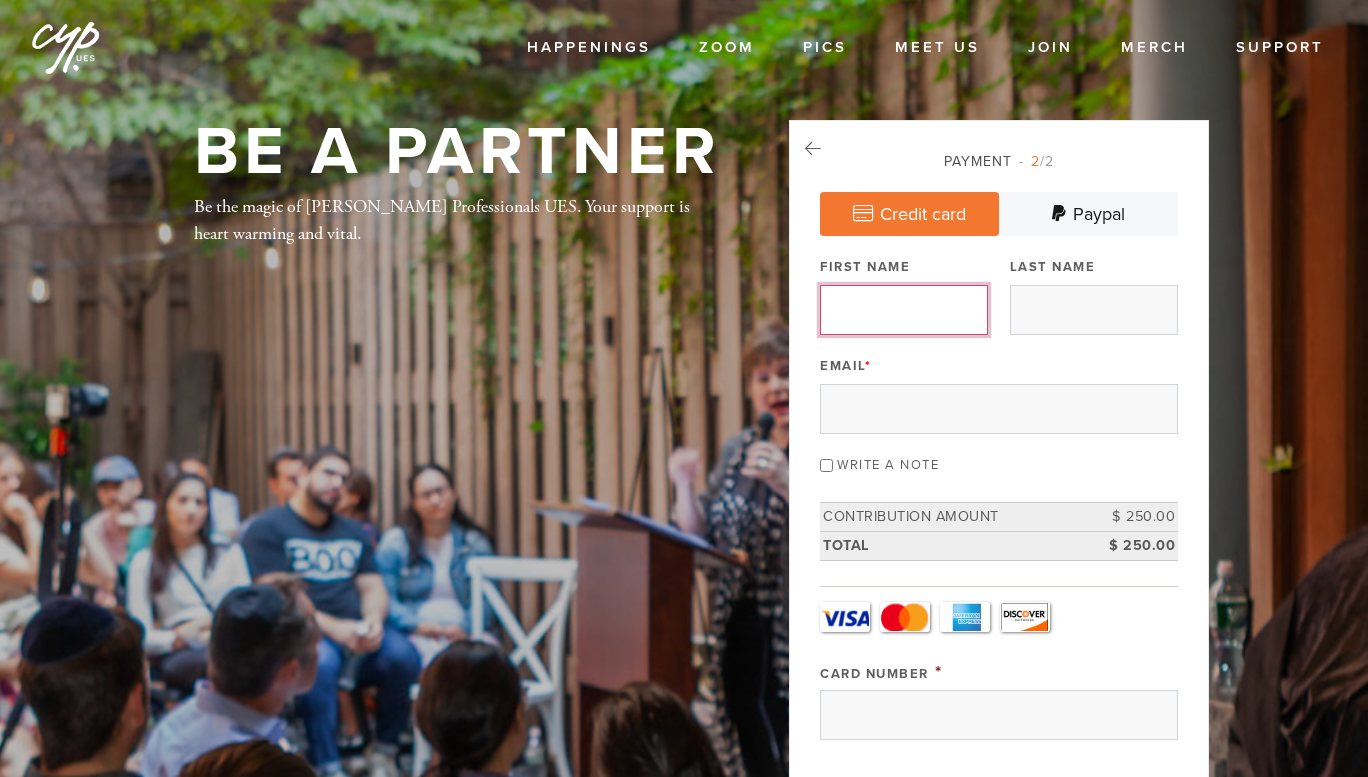 click on "First Name" at bounding box center (904, 310) 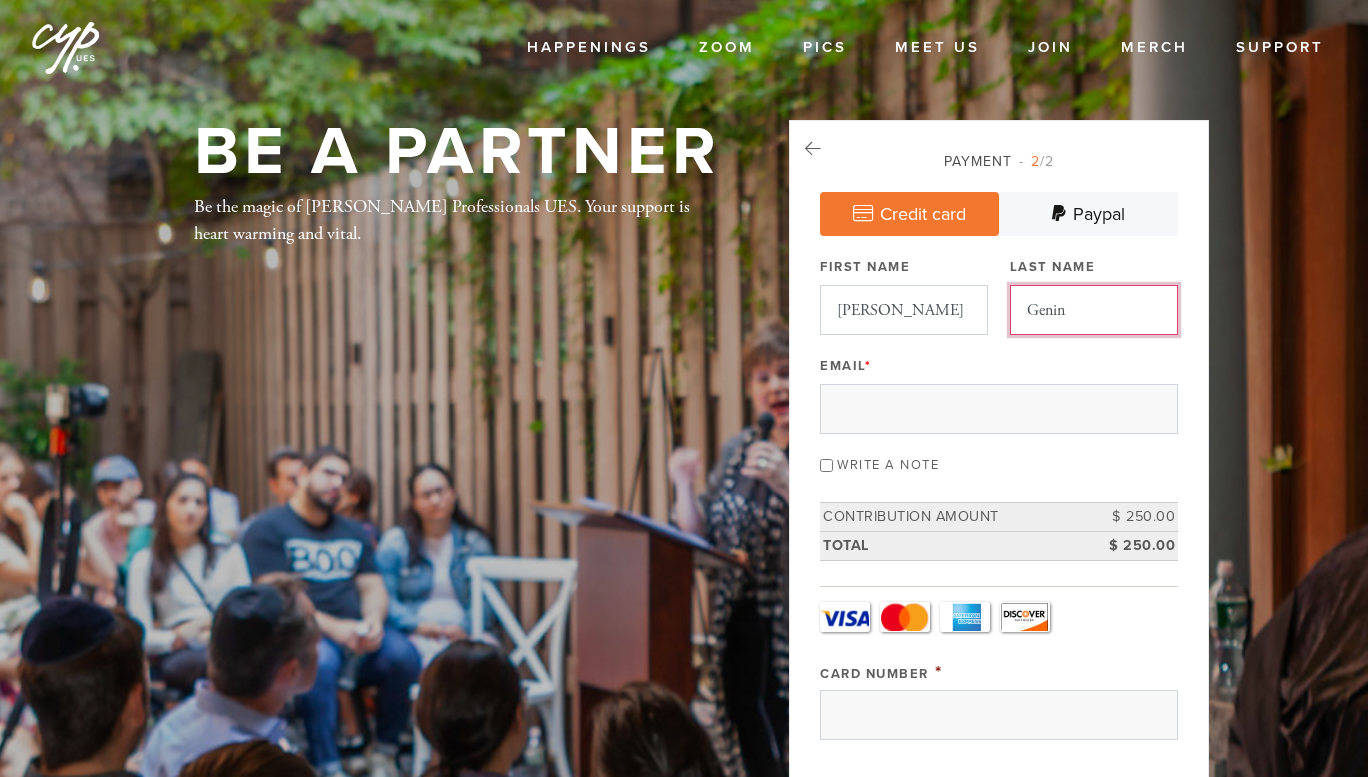 type on "[EMAIL_ADDRESS][DOMAIN_NAME]" 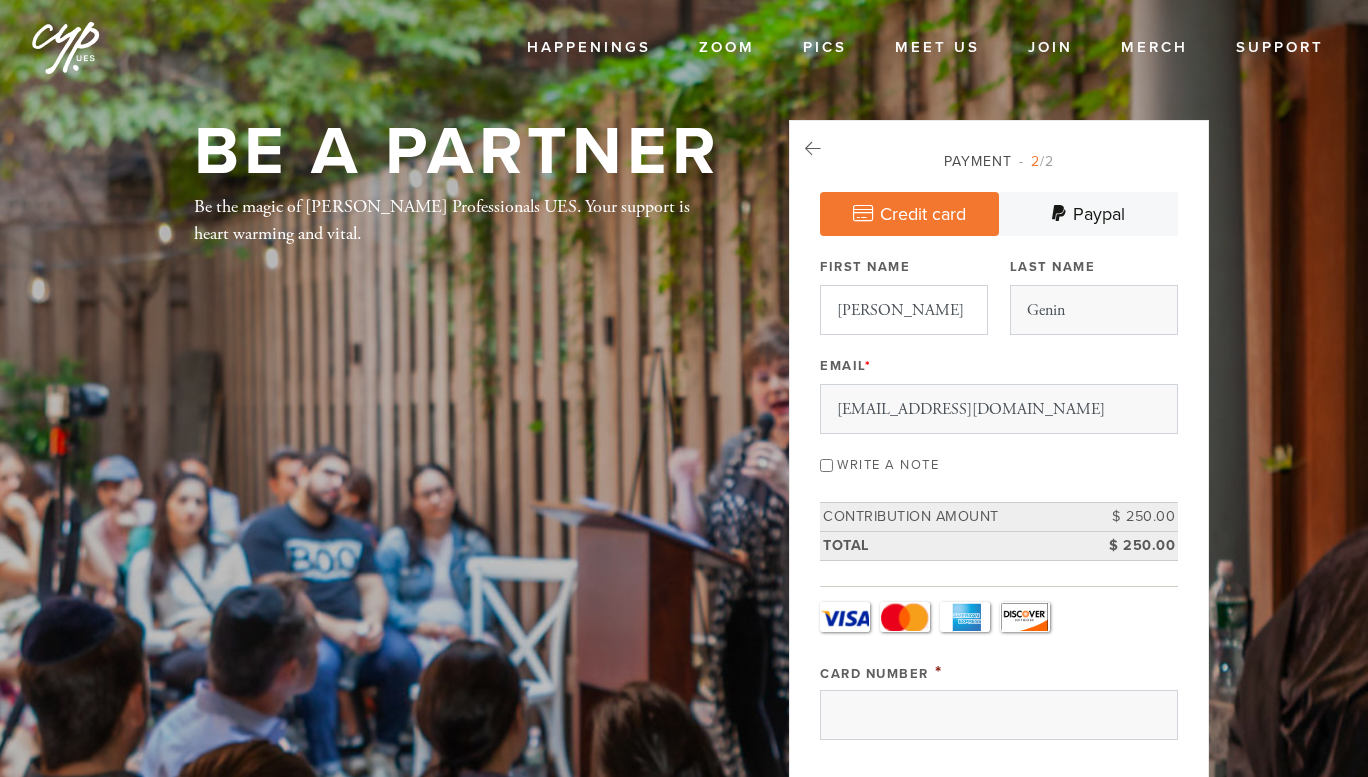 type on "[STREET_ADDRESS]" 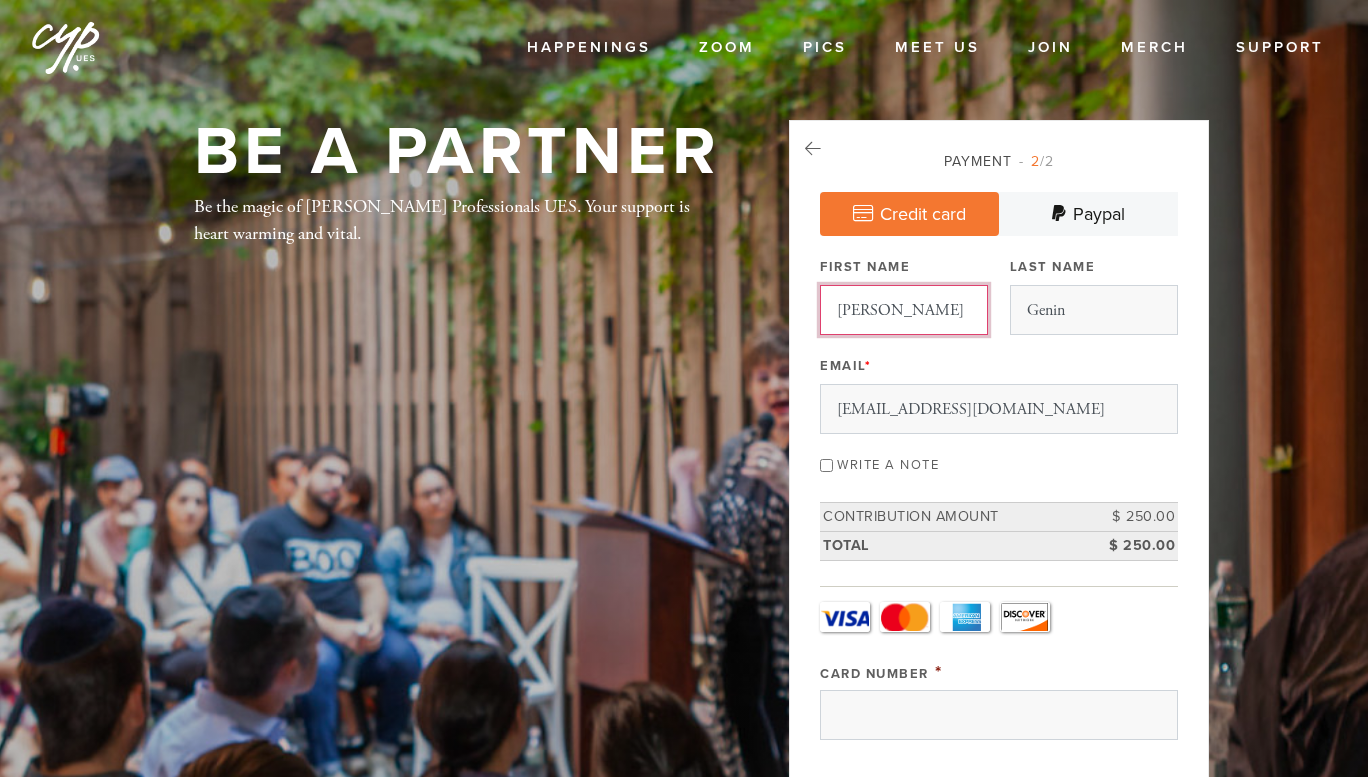 type 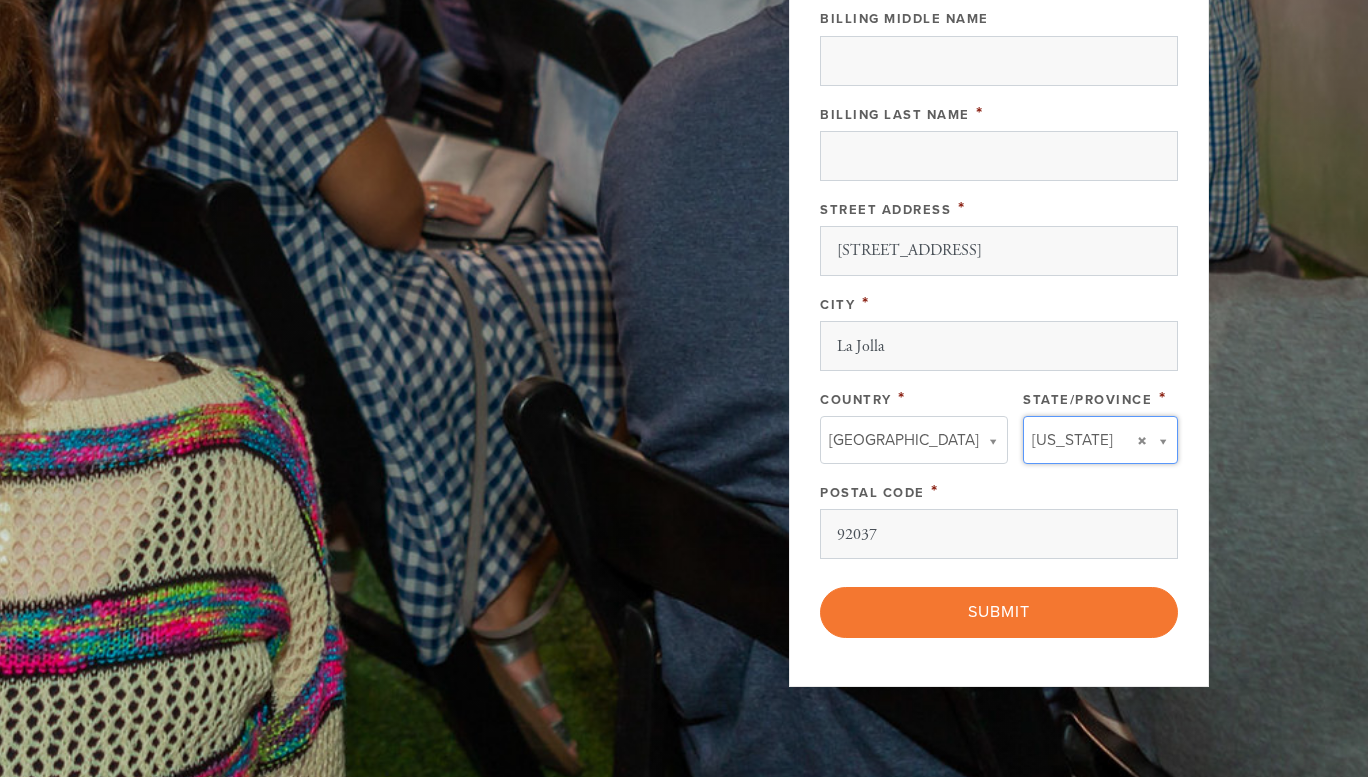 type 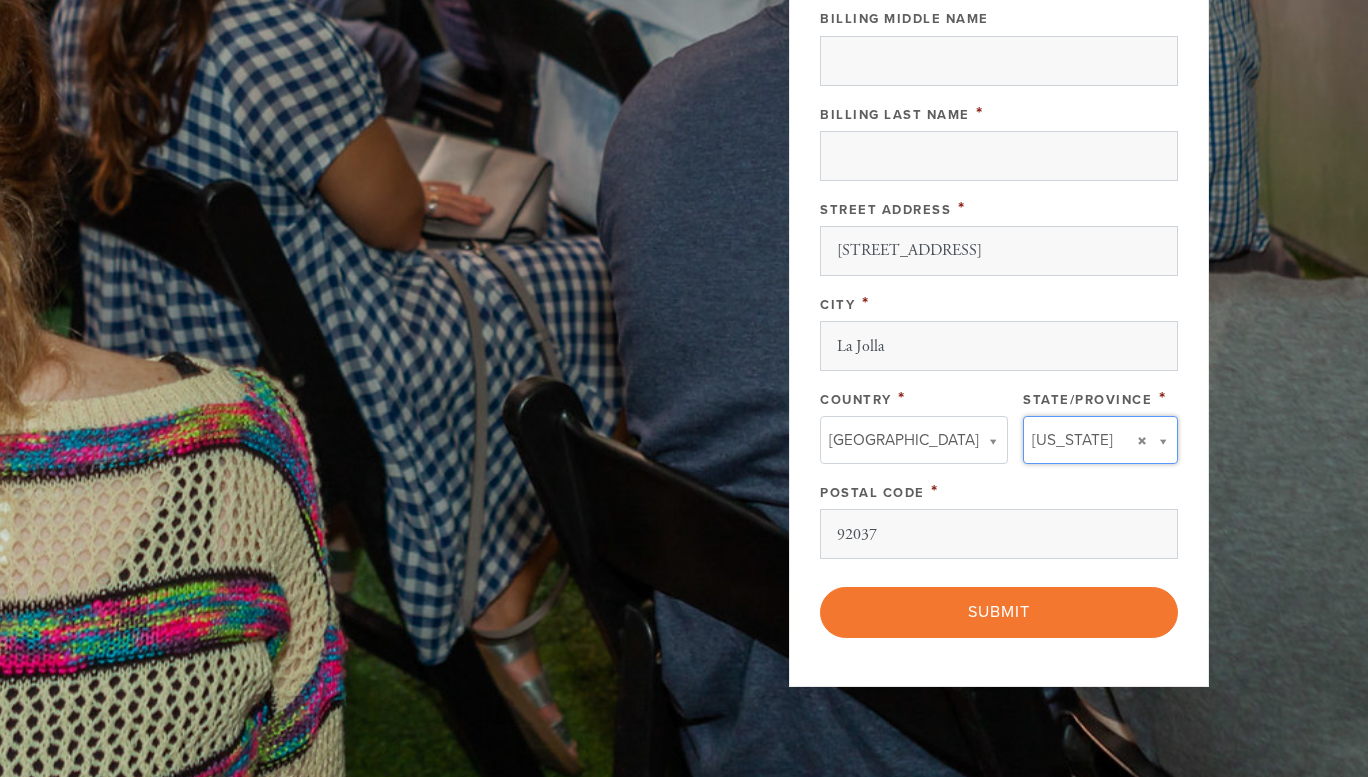 type on "CA" 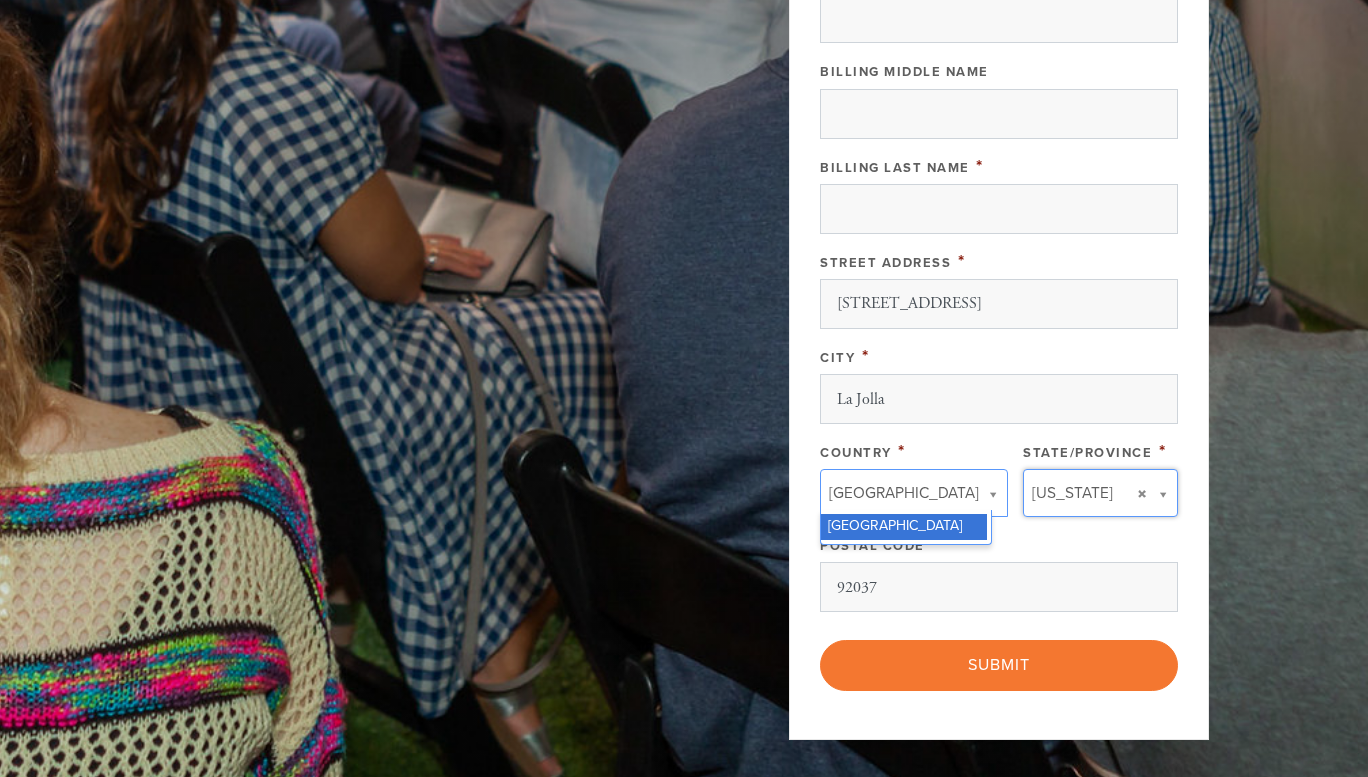 scroll, scrollTop: 965, scrollLeft: 0, axis: vertical 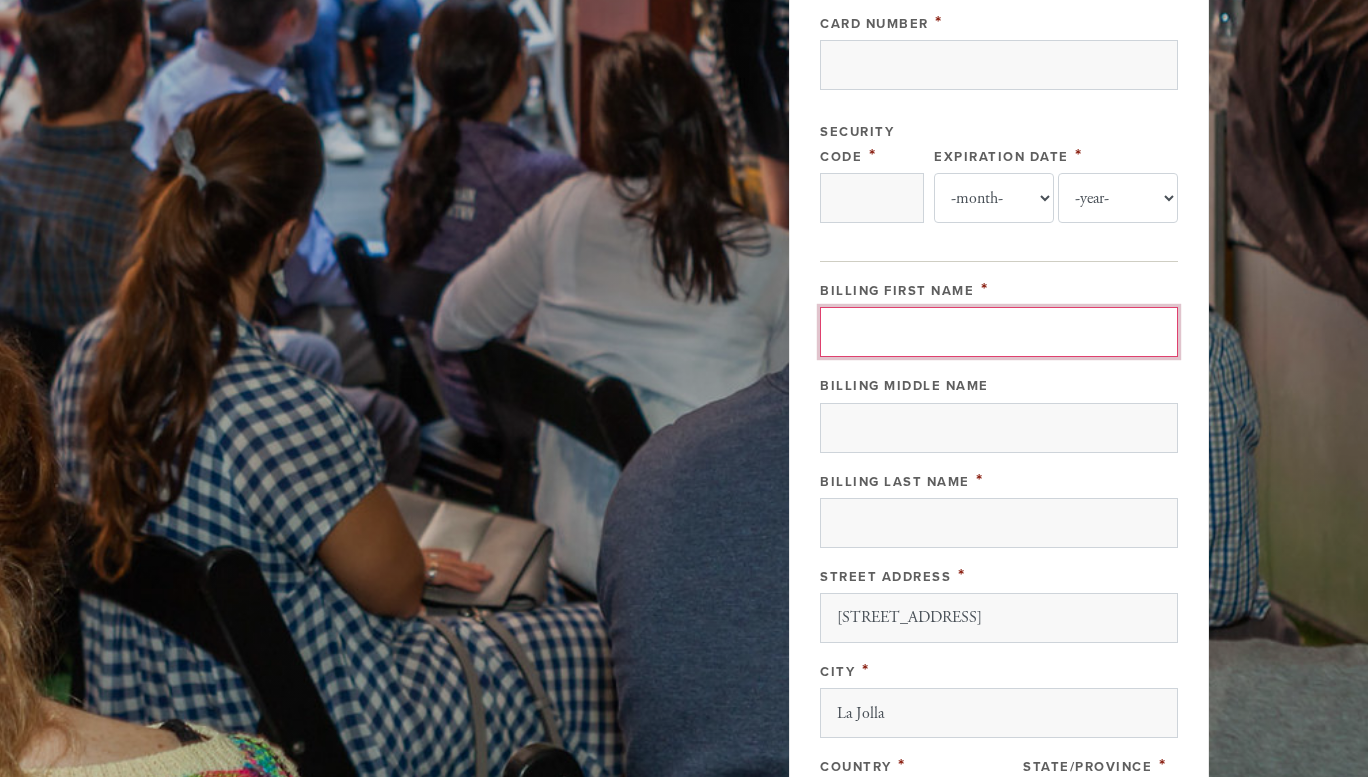 click on "Billing First Name" at bounding box center [999, 332] 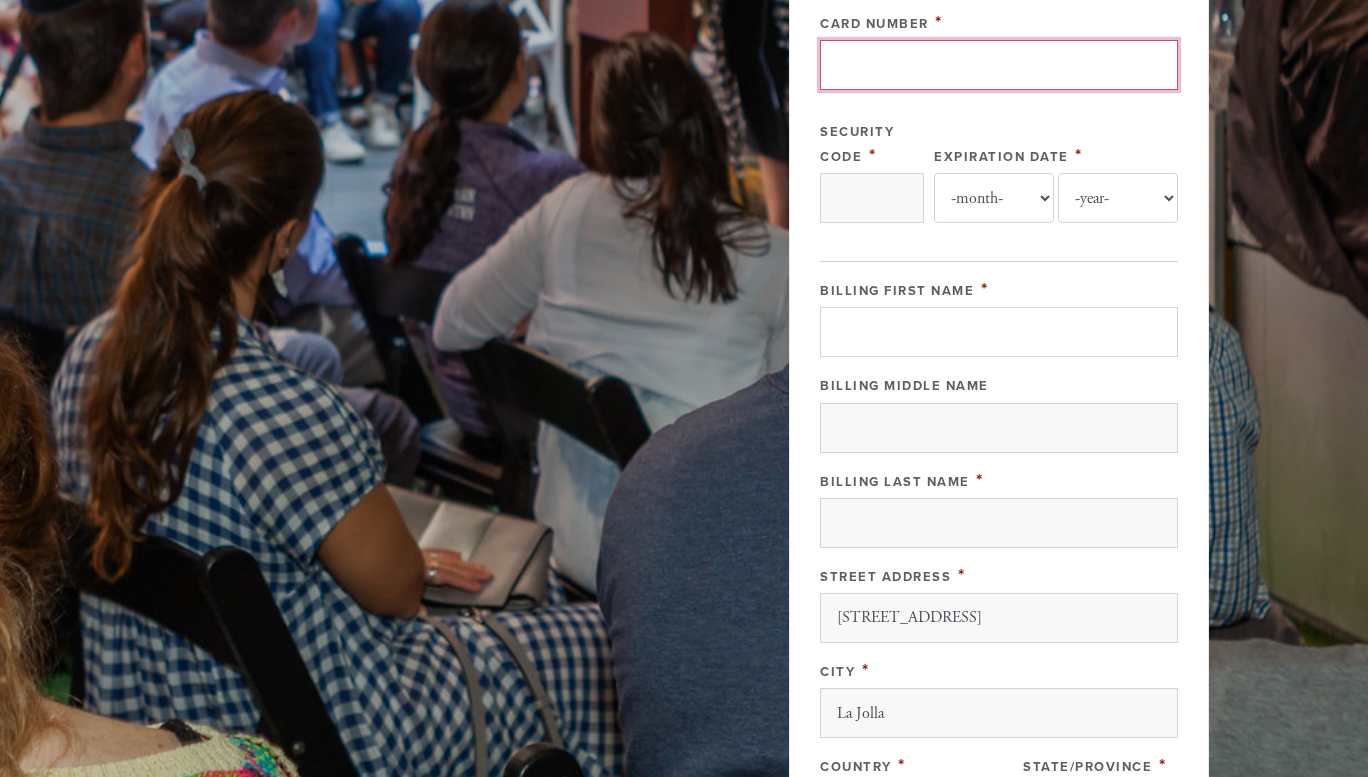 type on "[CREDIT_CARD_NUMBER]" 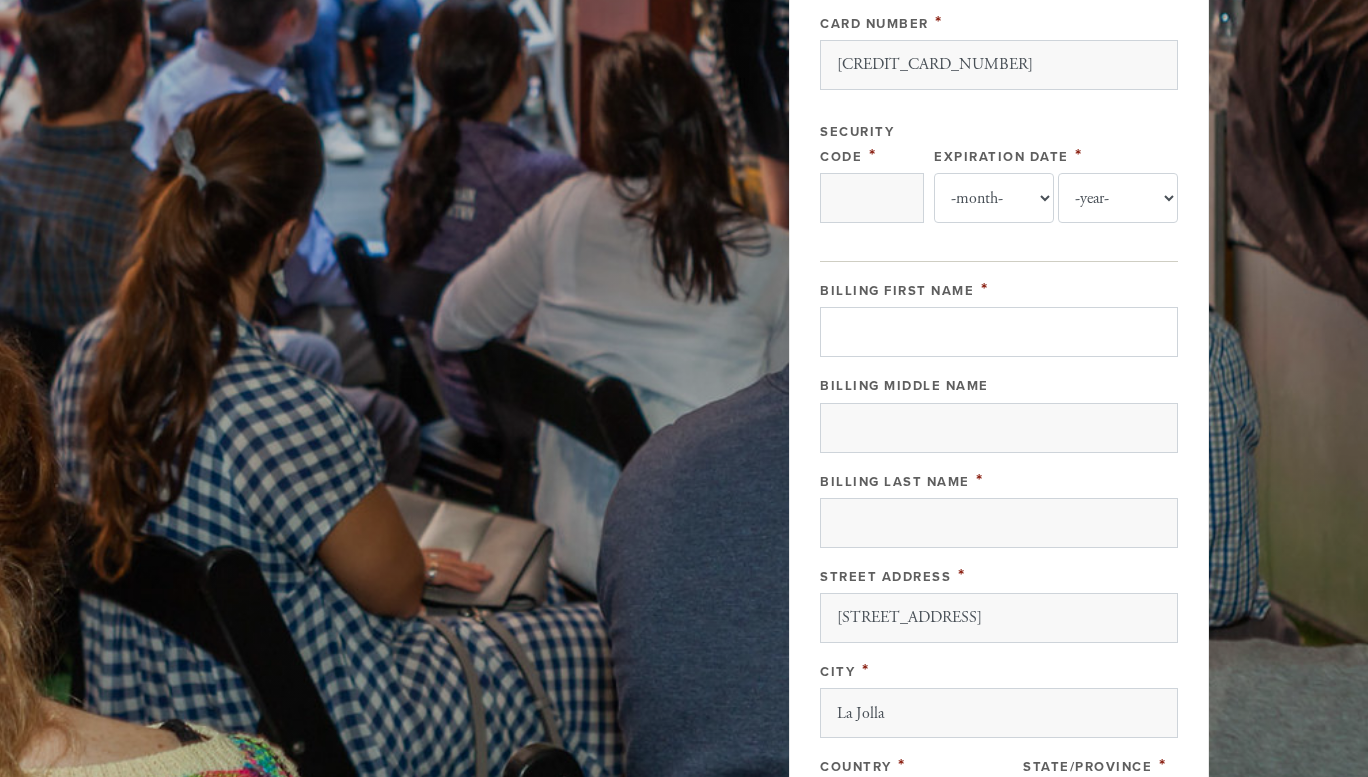 type on "141" 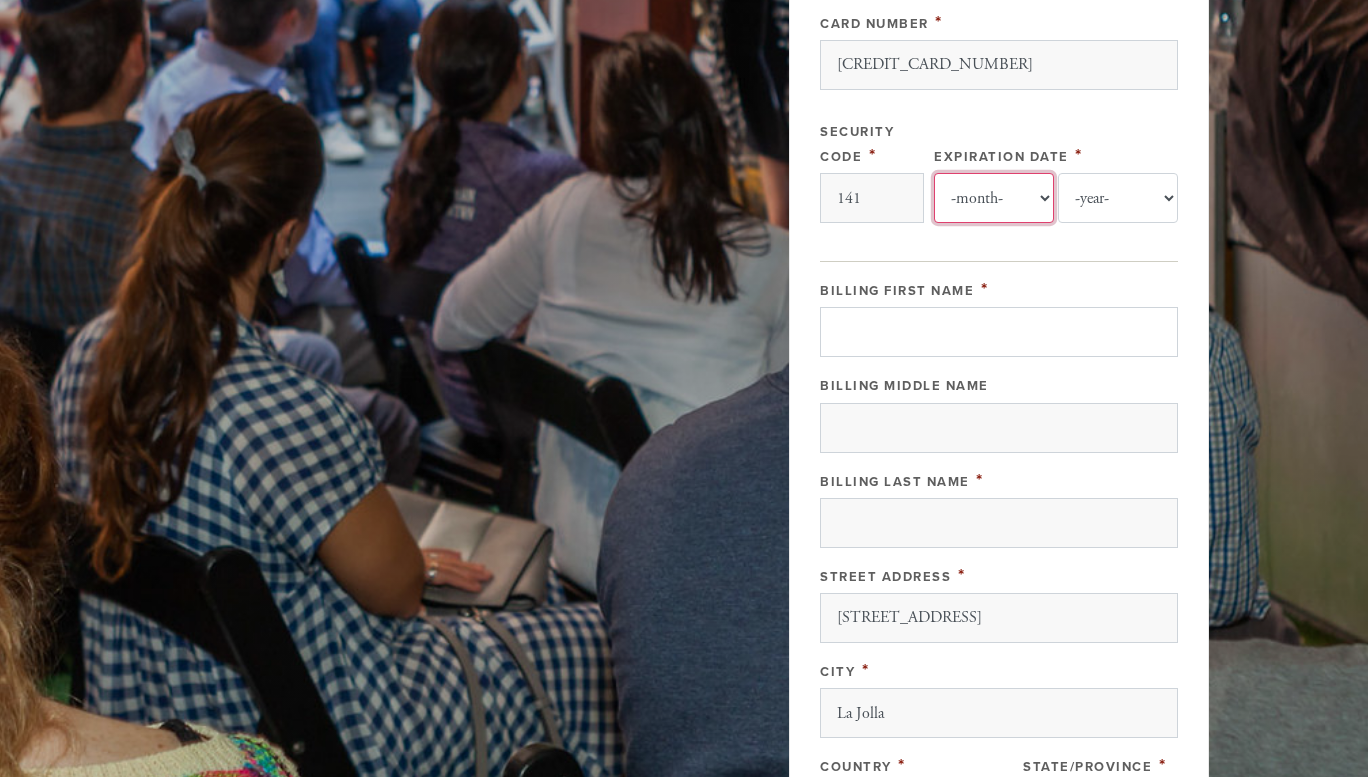 select on "12" 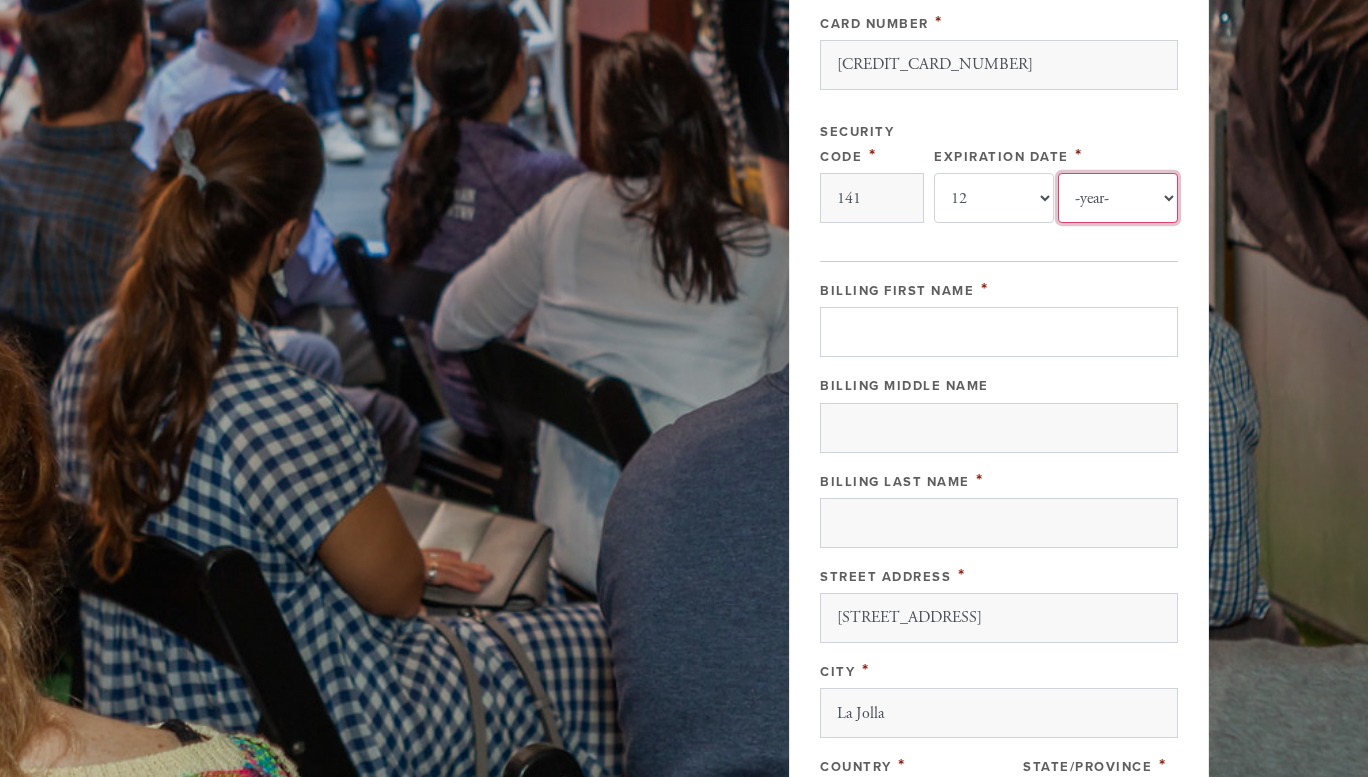 select on "2028" 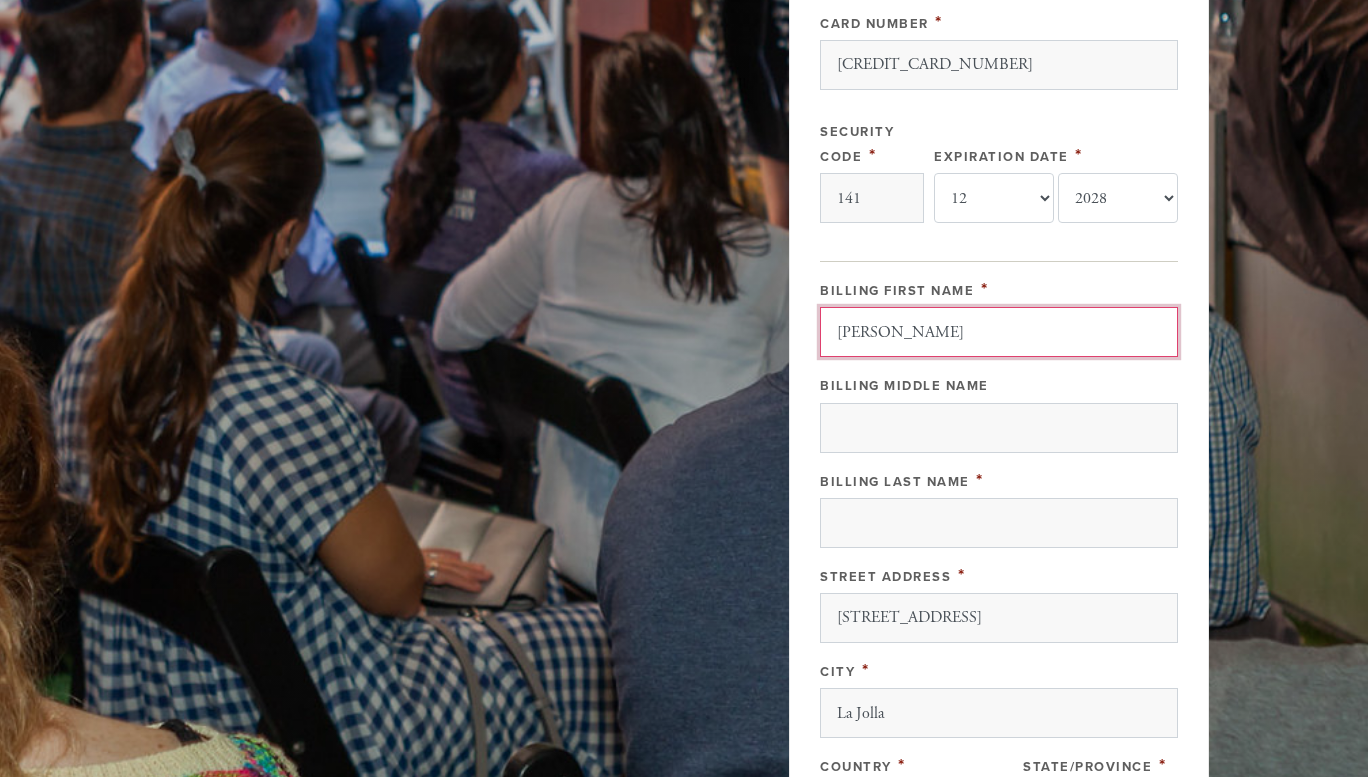type on "Genin" 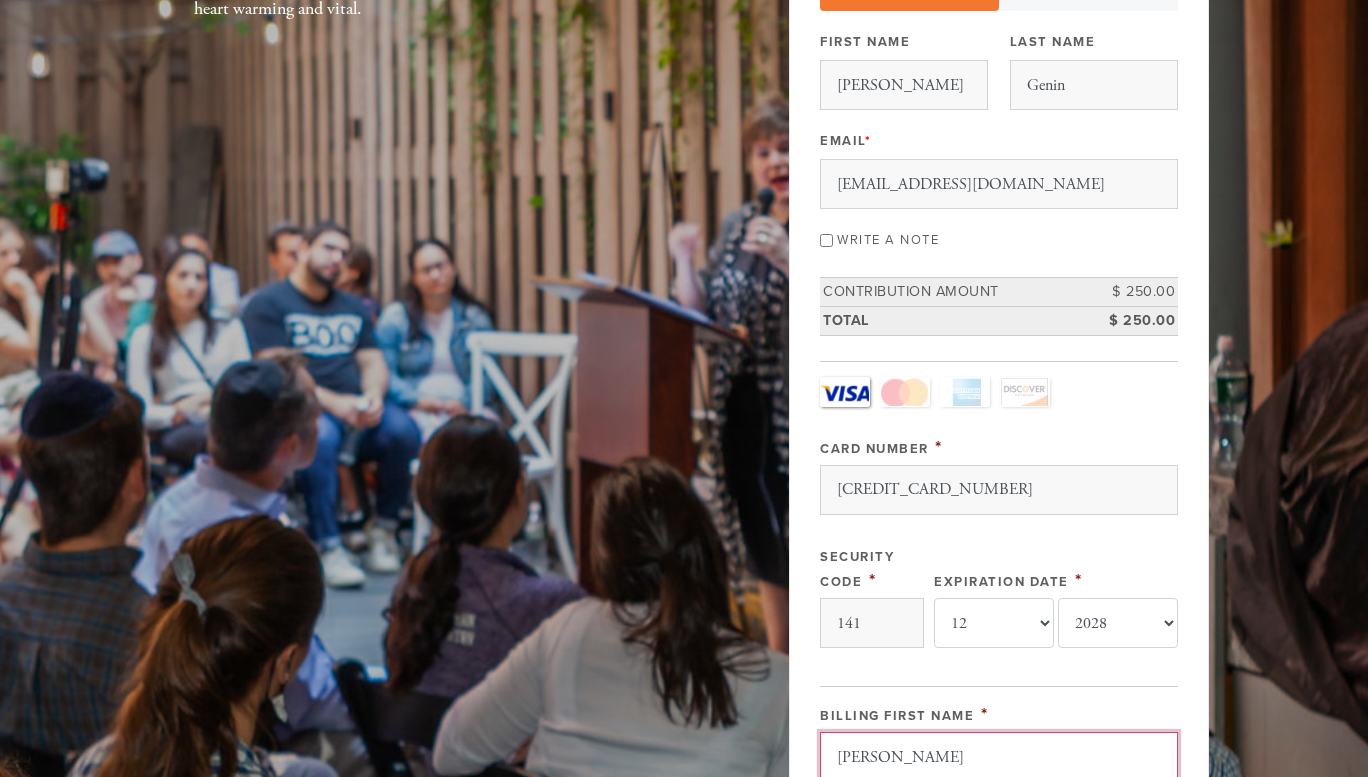 scroll, scrollTop: 24, scrollLeft: 0, axis: vertical 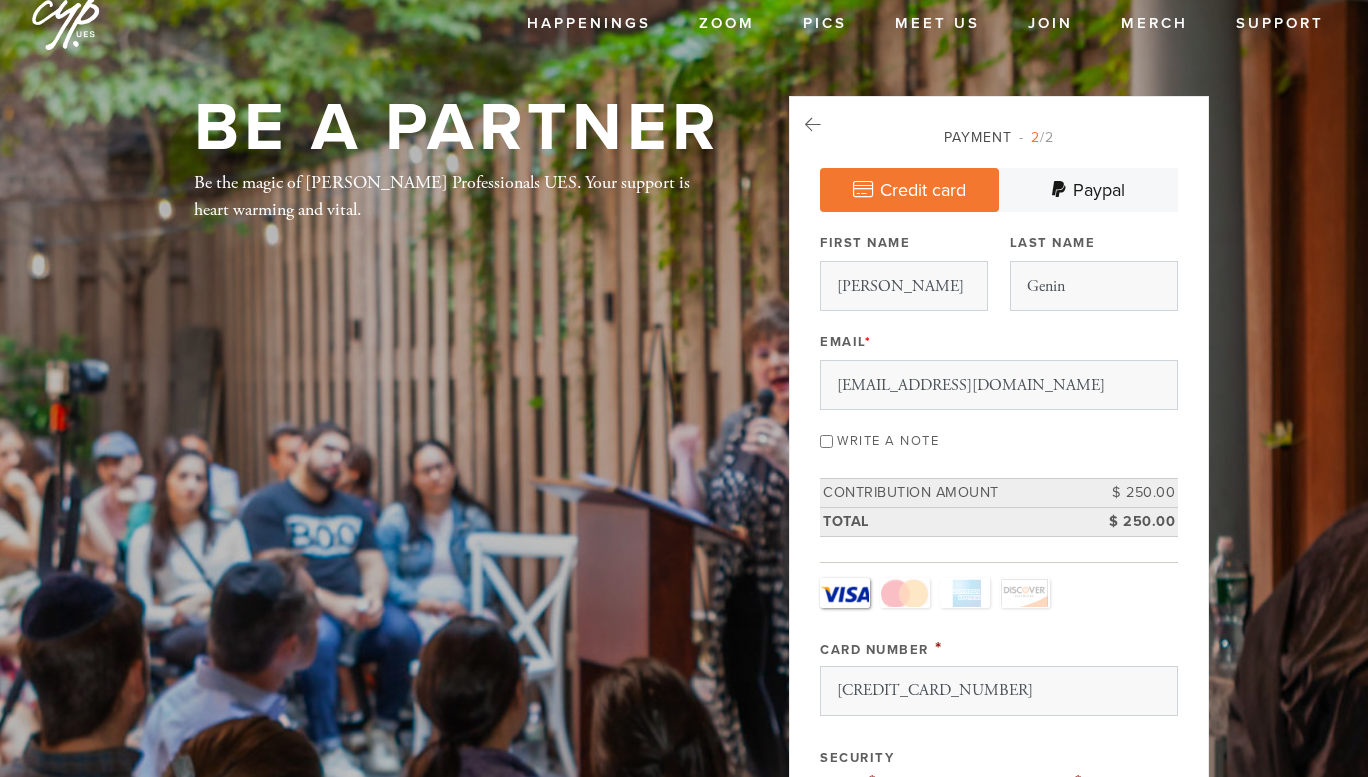 click on "Payment 2 /2" at bounding box center [999, 137] 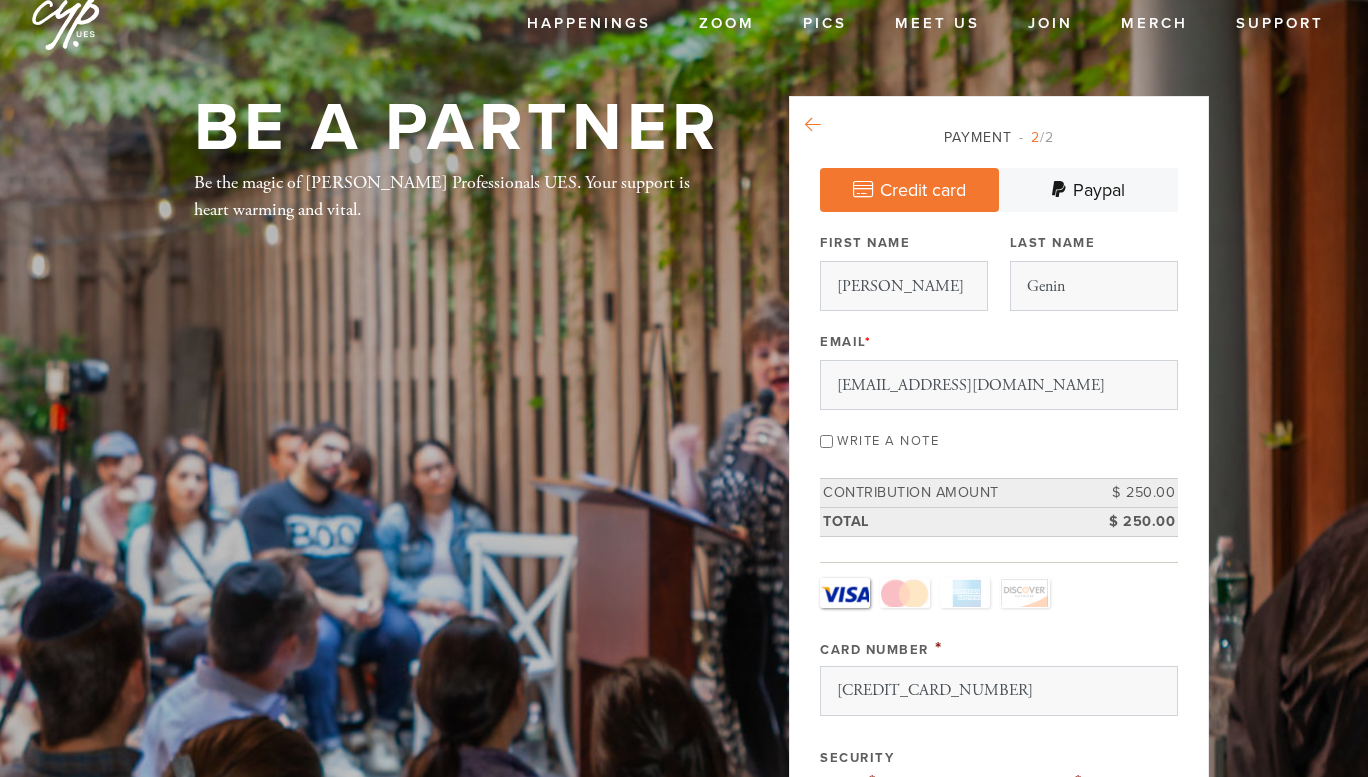 click at bounding box center (813, 125) 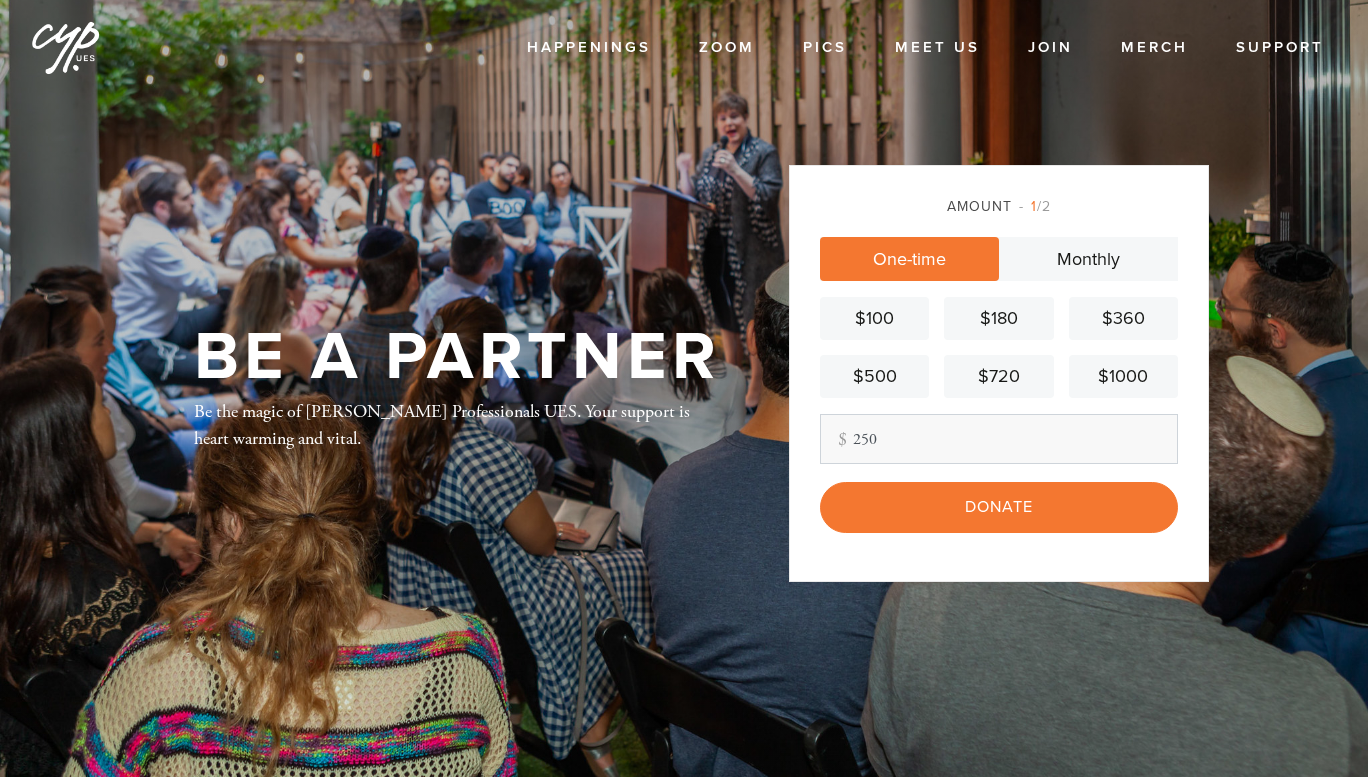 click on "250" at bounding box center [999, 439] 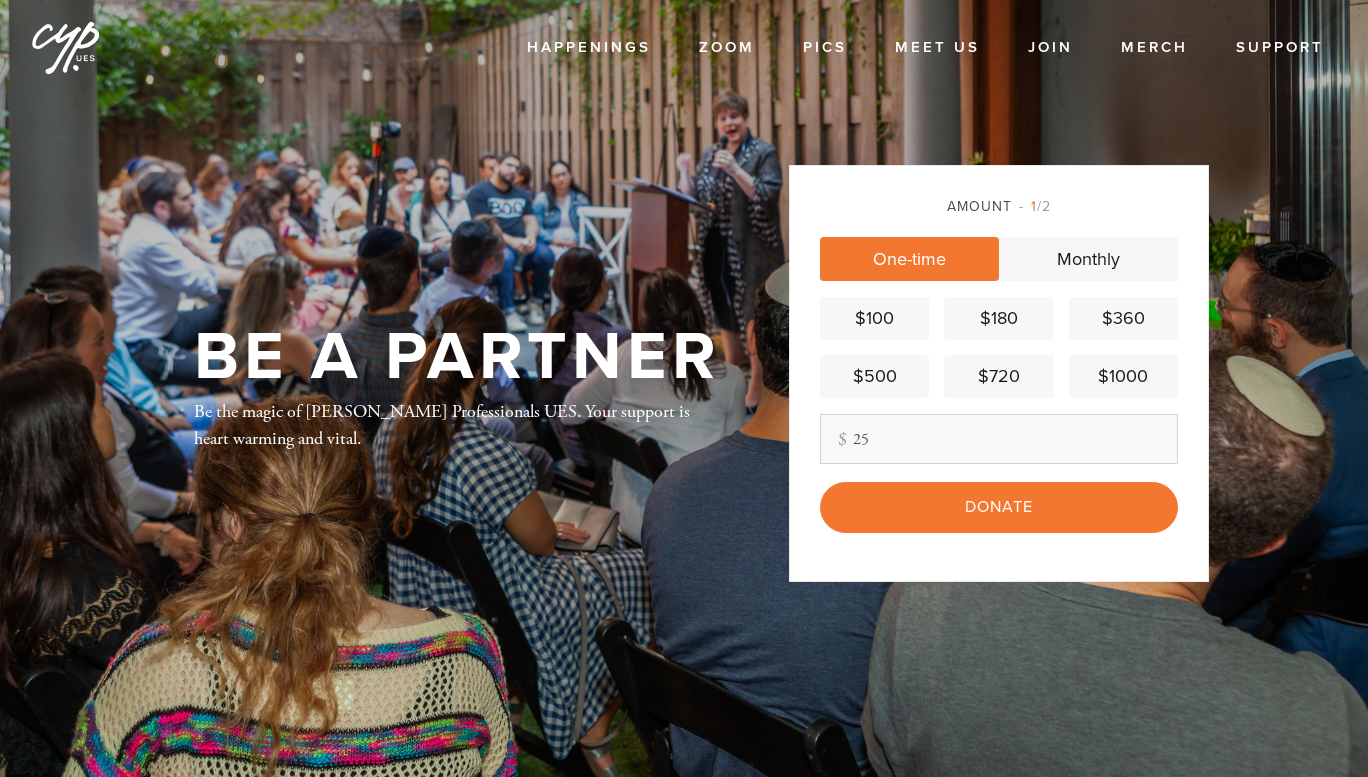 type on "2" 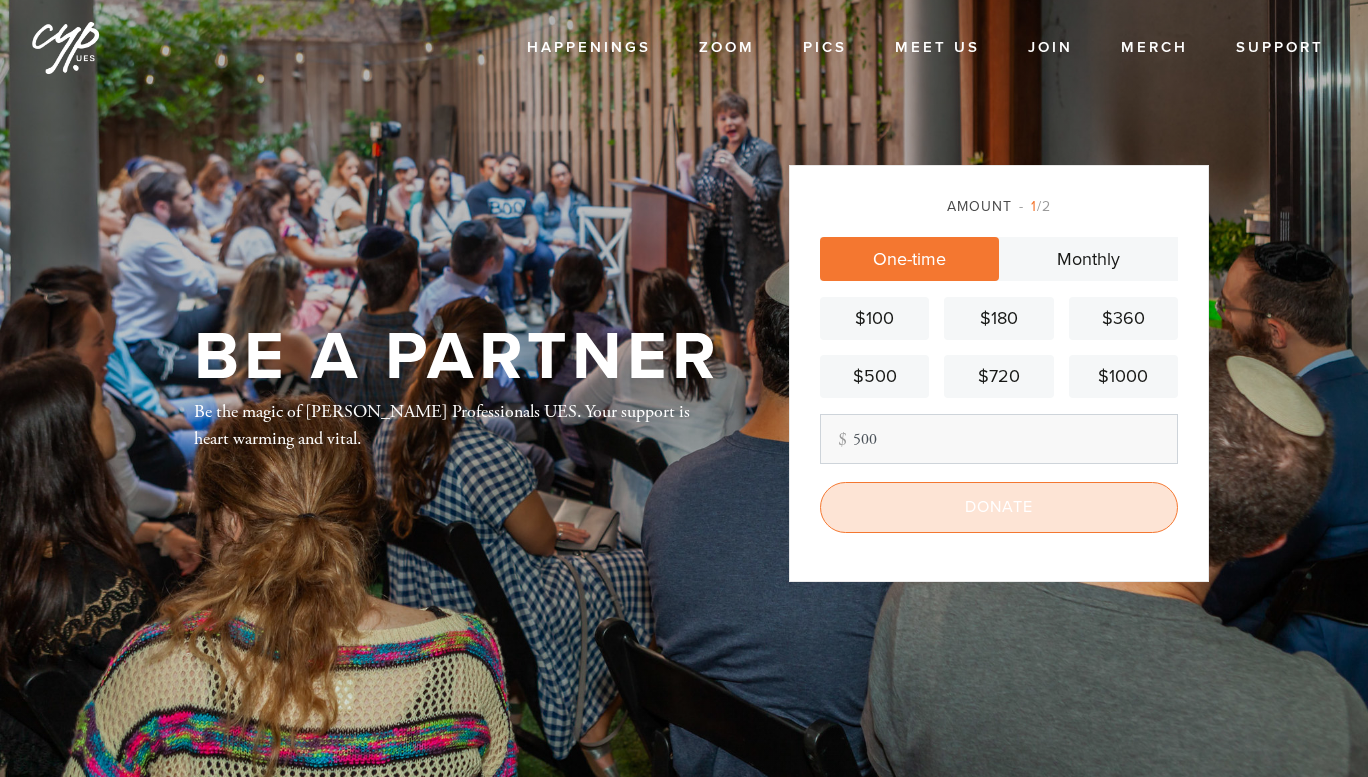 type on "500" 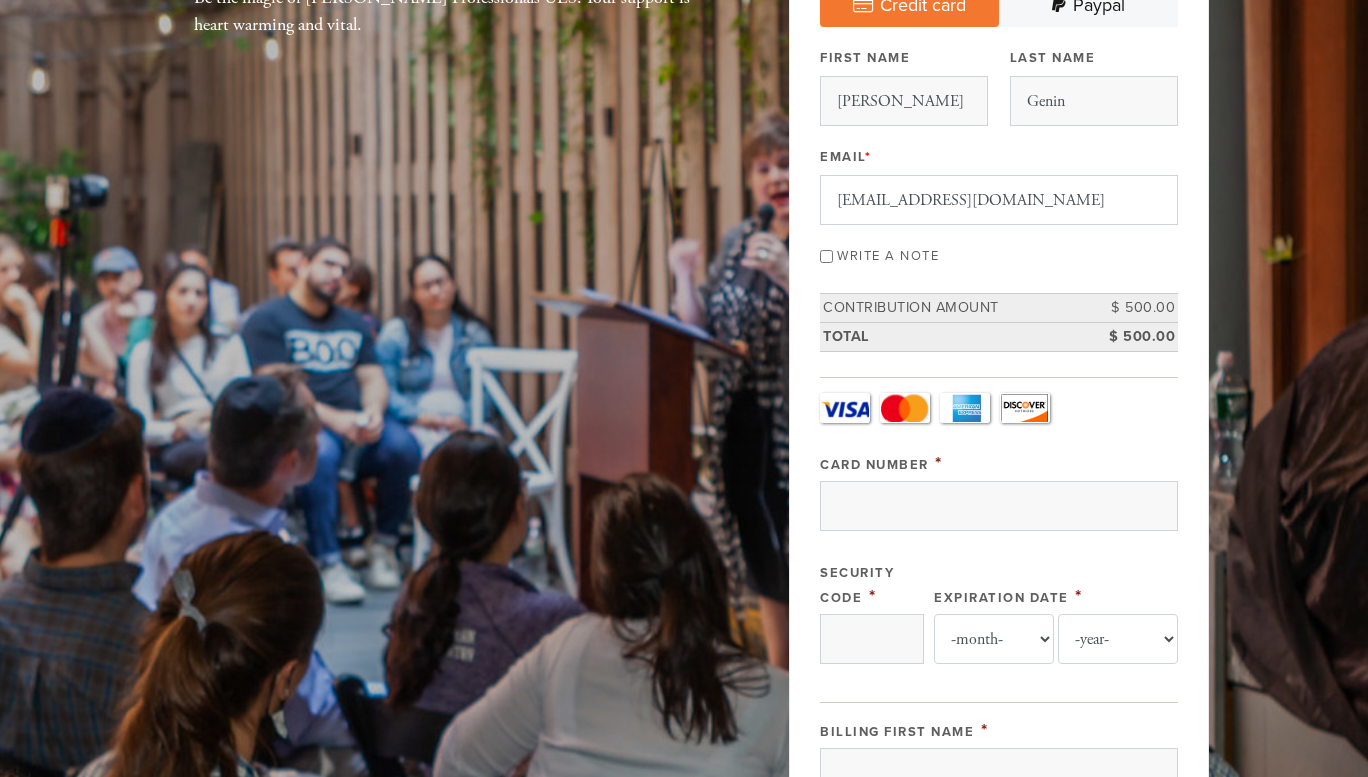 scroll, scrollTop: 311, scrollLeft: 0, axis: vertical 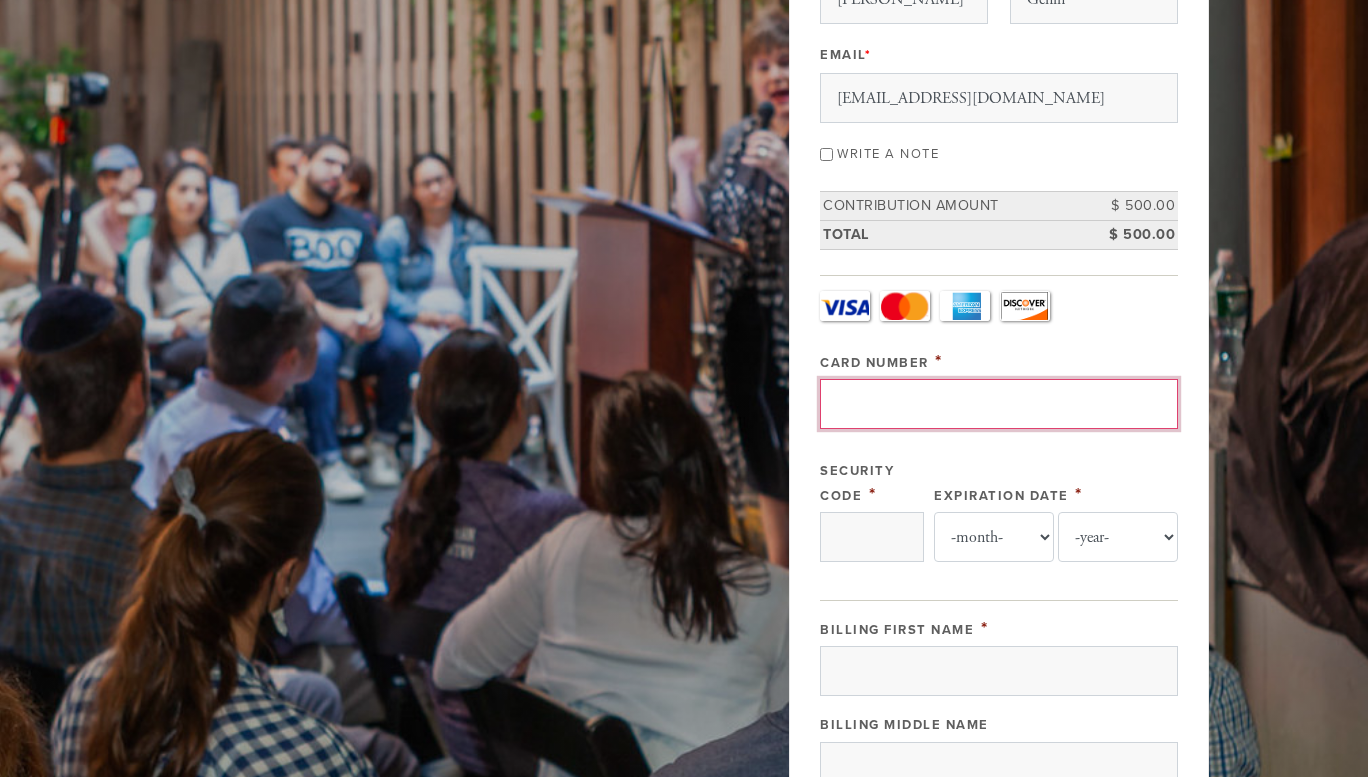 click on "Card Number" at bounding box center (999, 404) 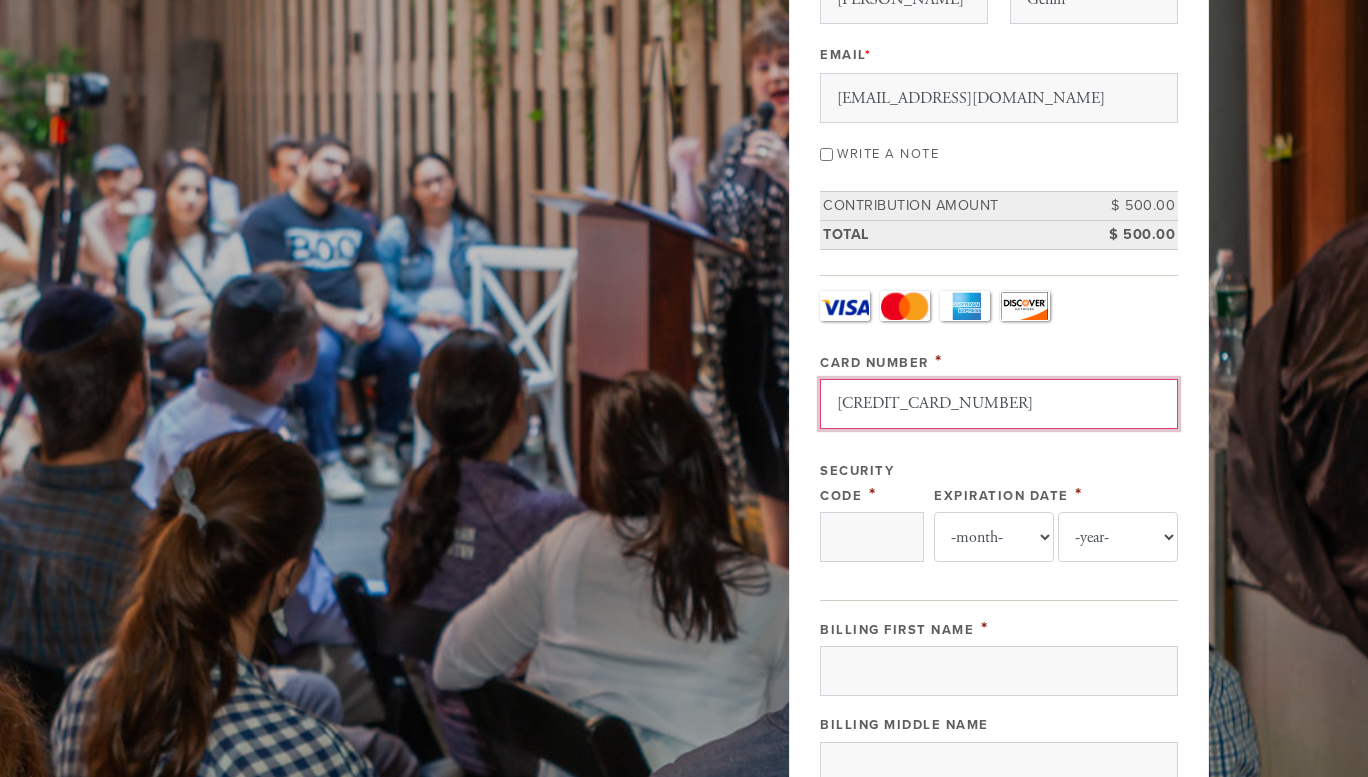 type on "141" 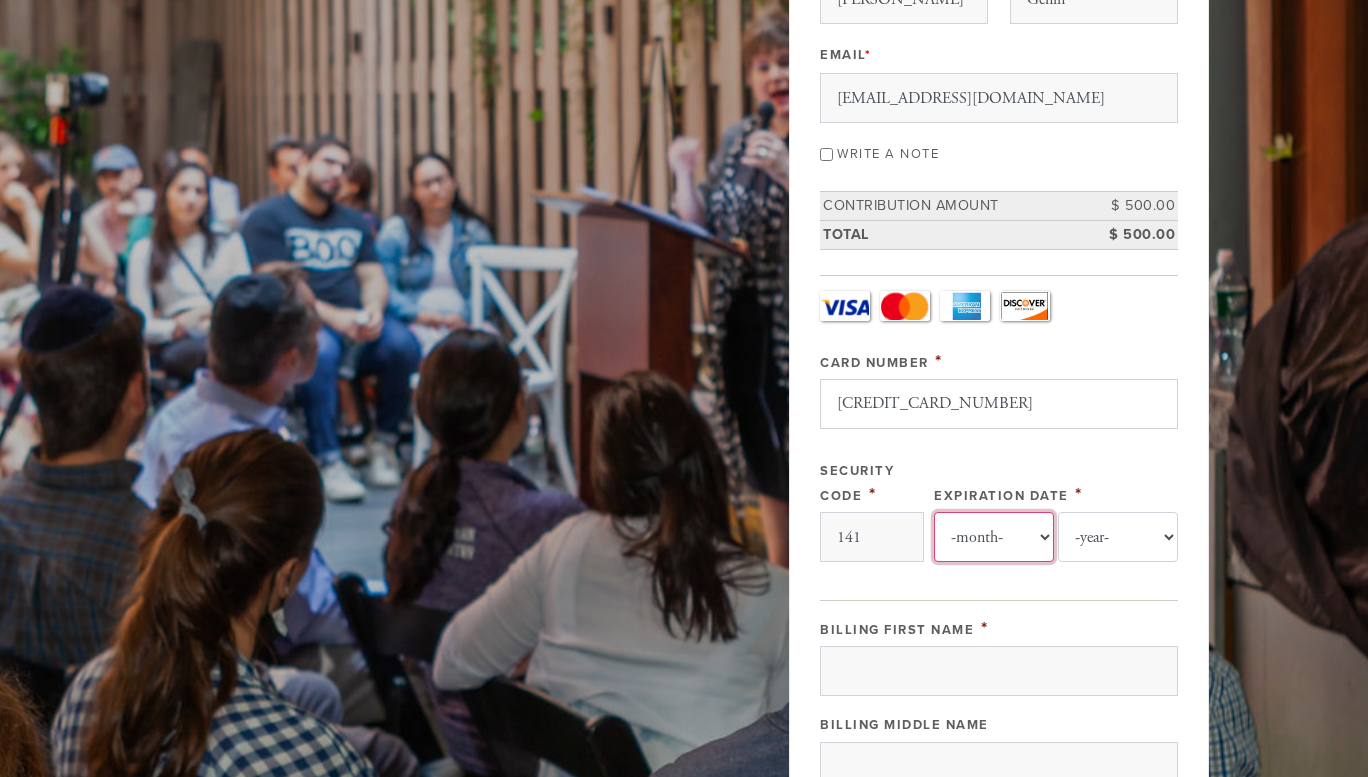 select on "12" 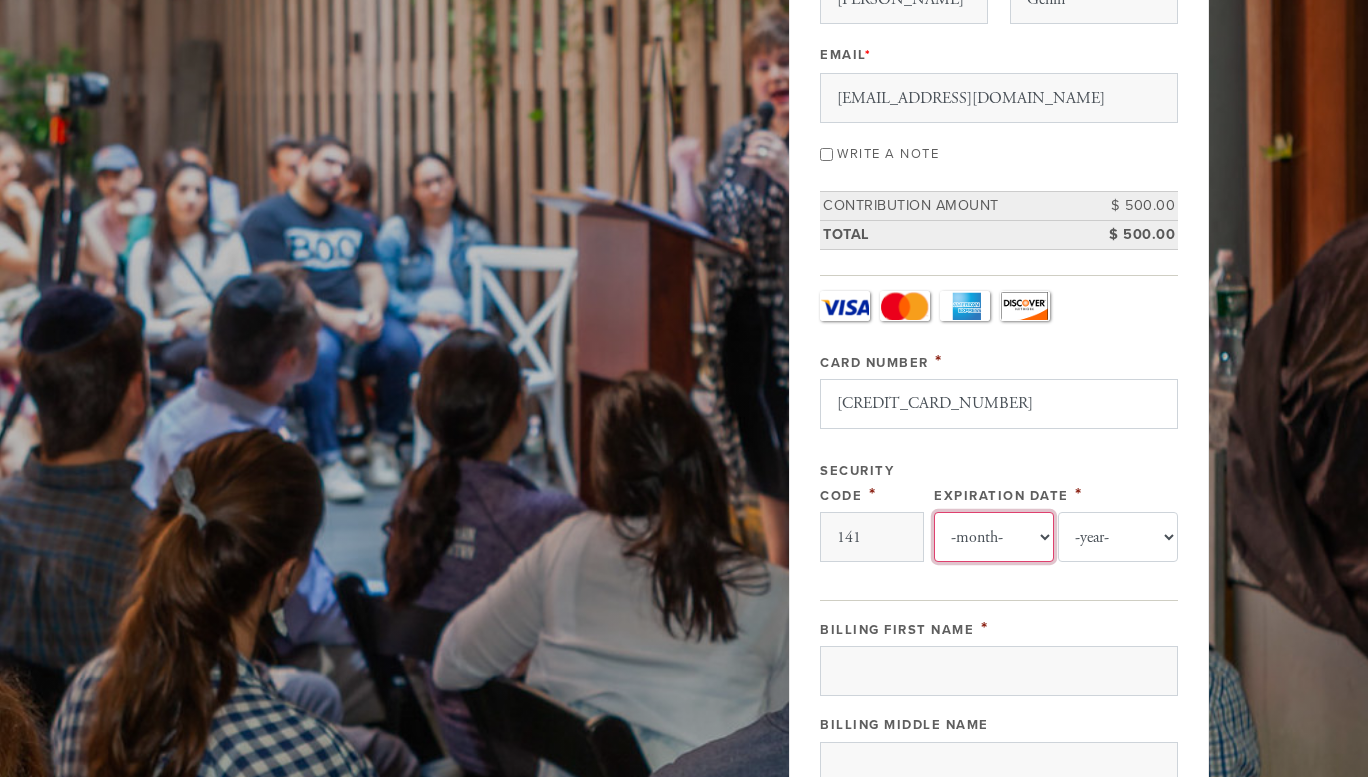 select on "2028" 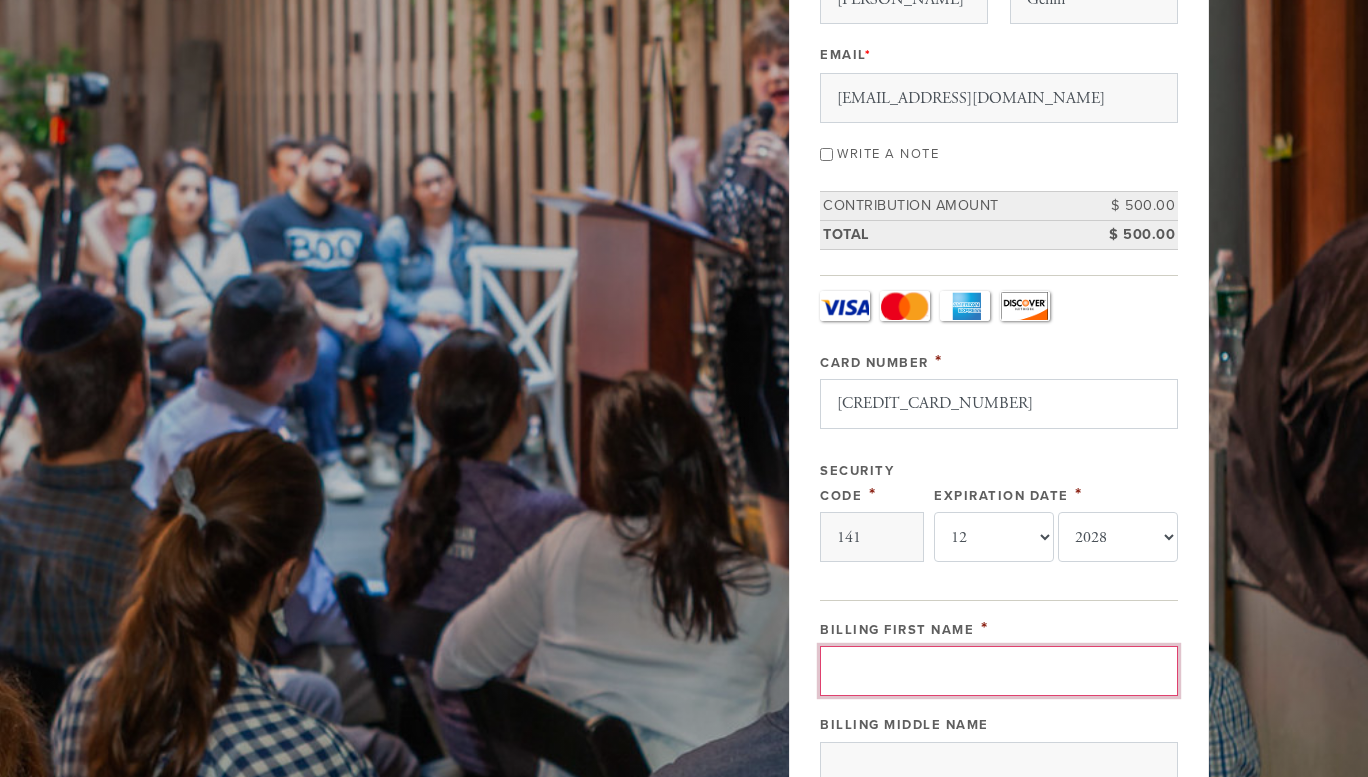 type on "[PERSON_NAME]" 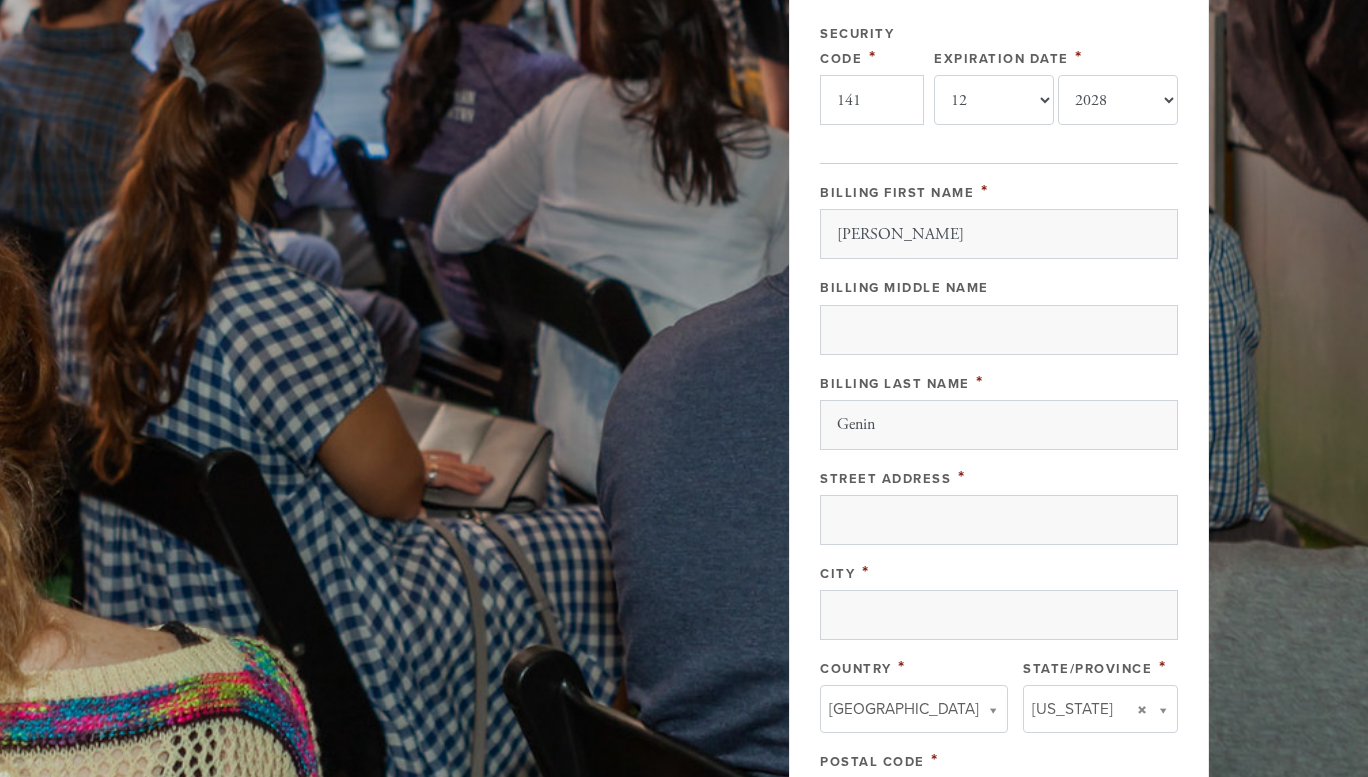 scroll, scrollTop: 889, scrollLeft: 0, axis: vertical 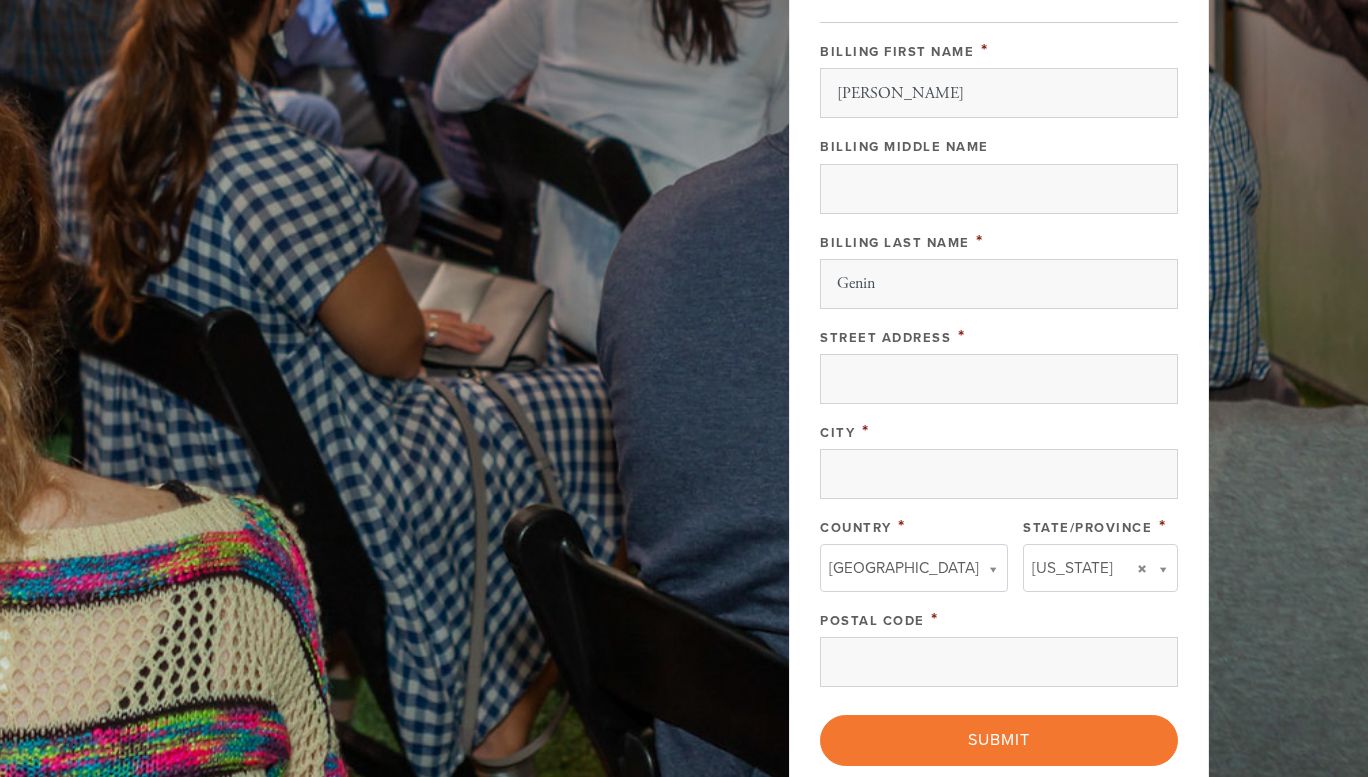 click on "City
*" at bounding box center [999, 431] 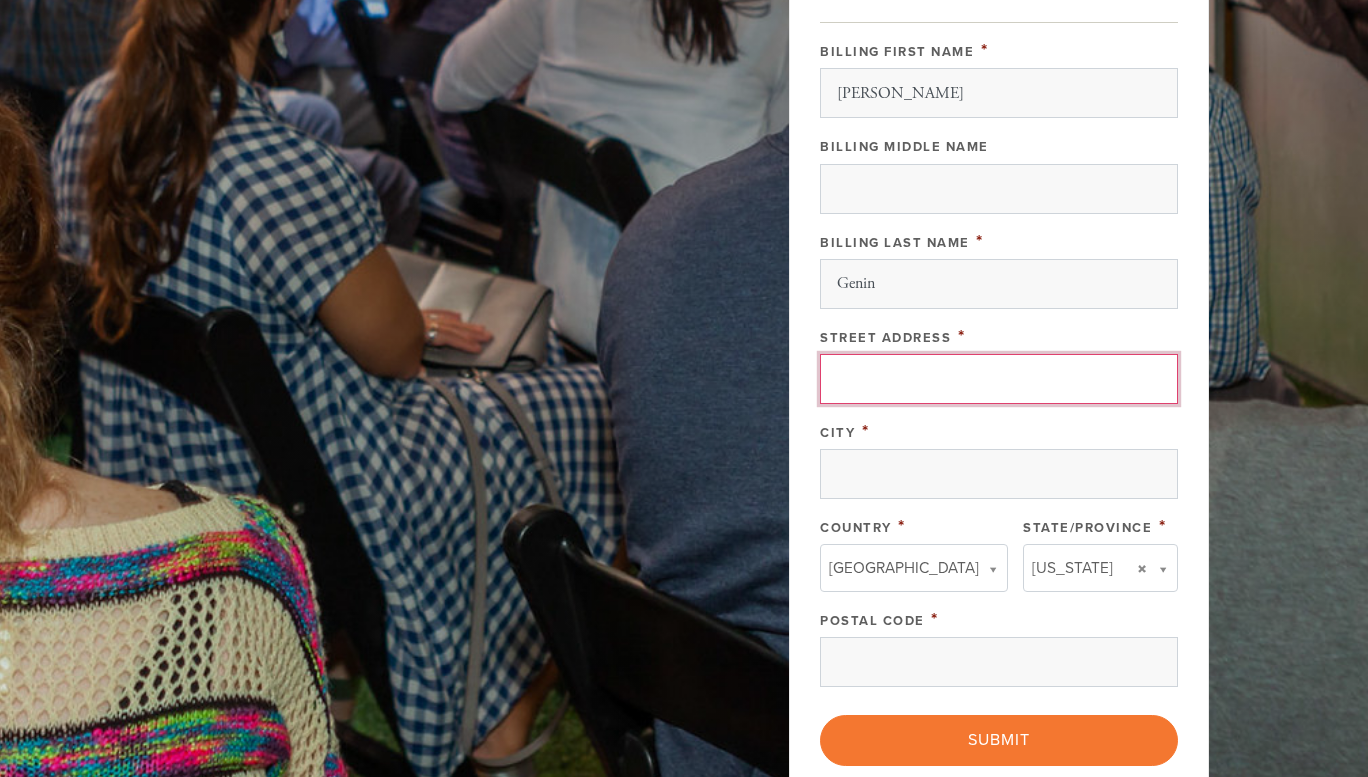 click on "Street Address" at bounding box center [999, 379] 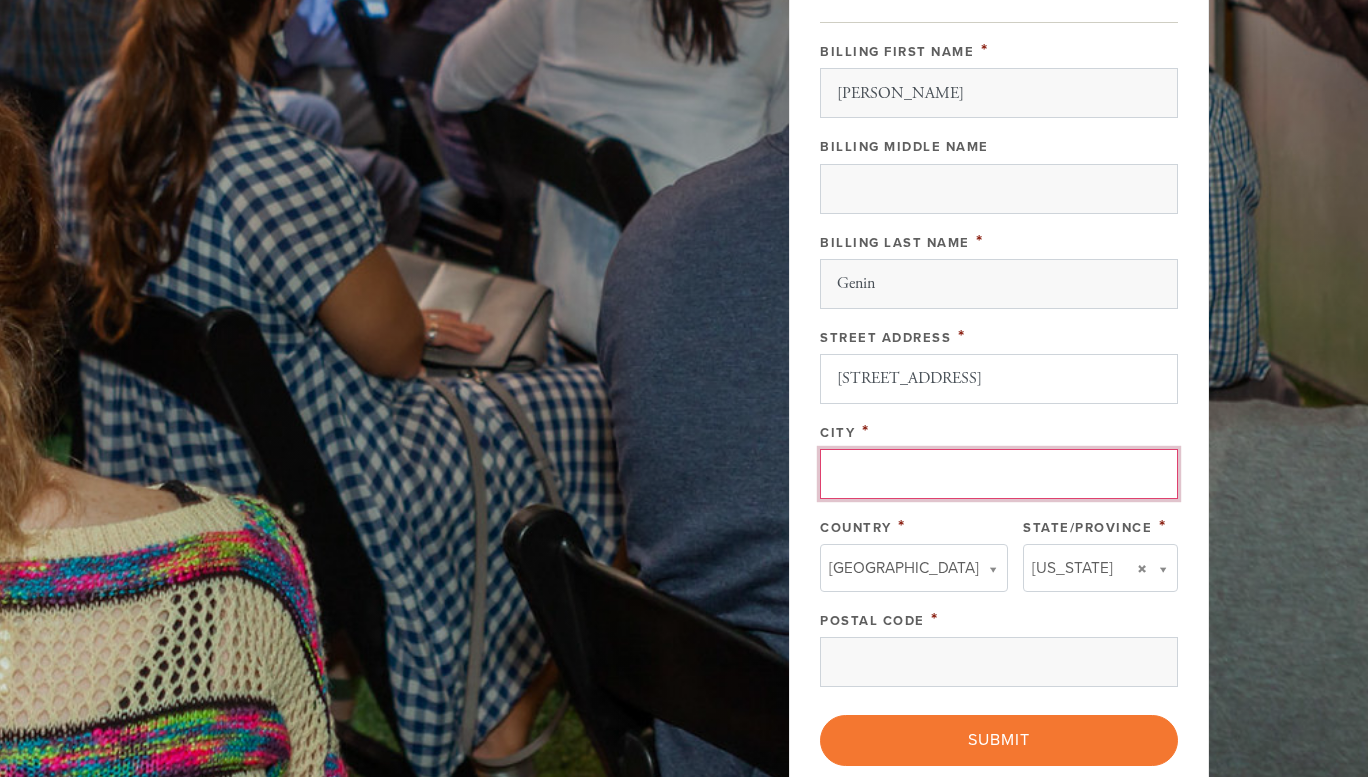 type on "La Jolla" 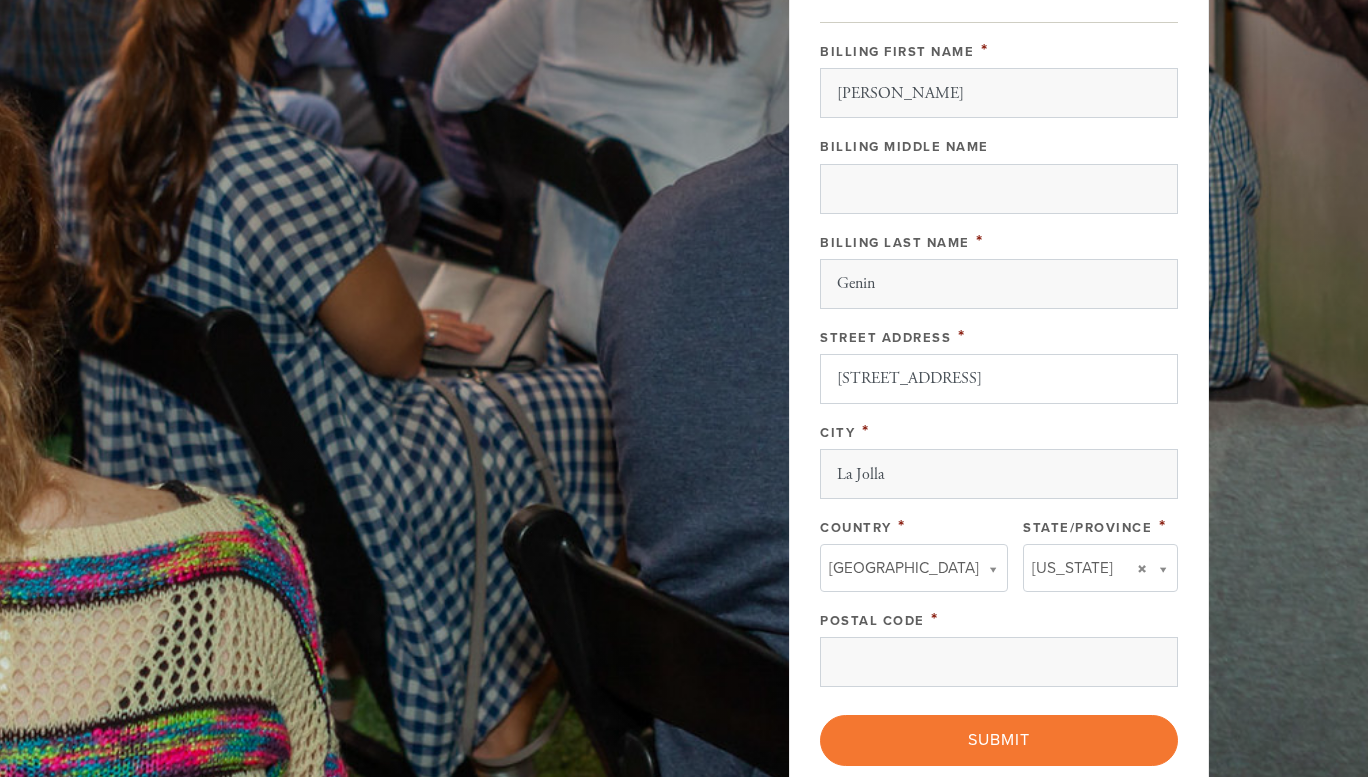 type 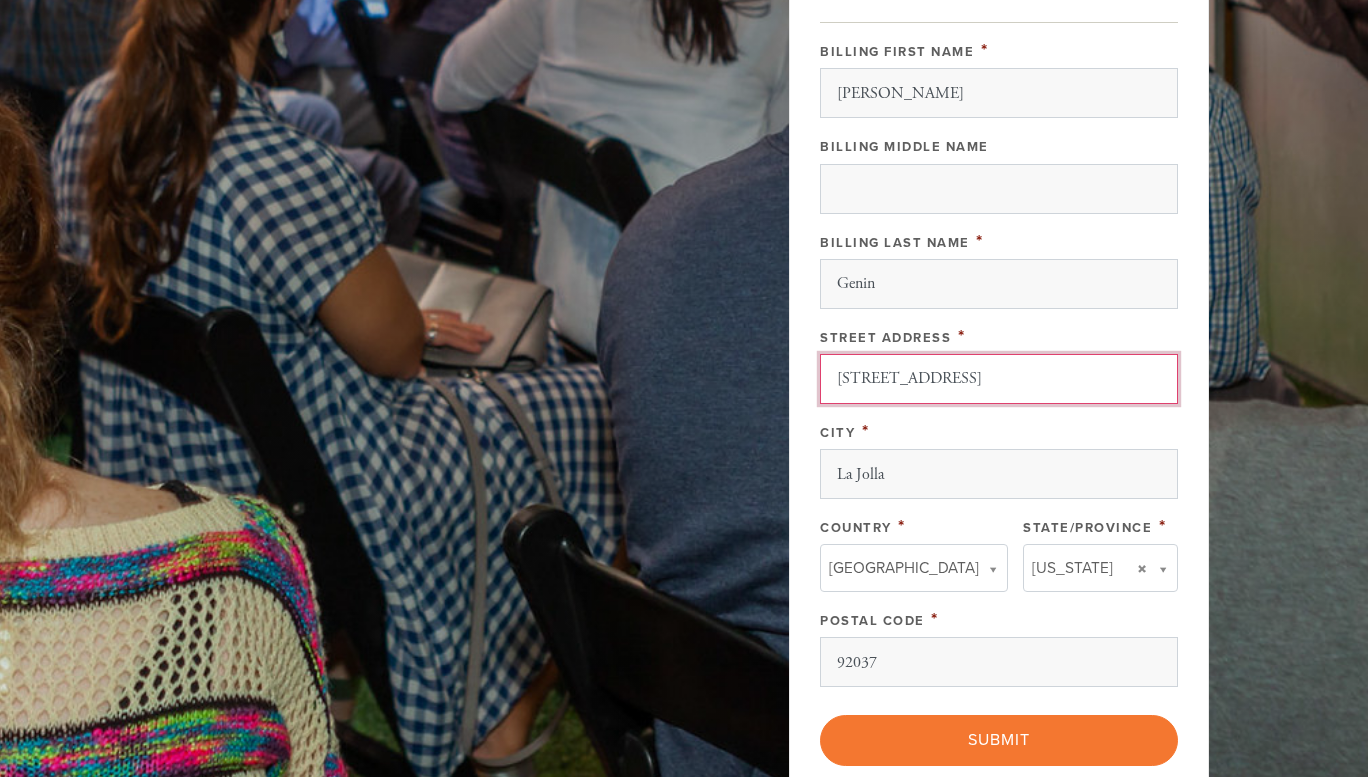 type 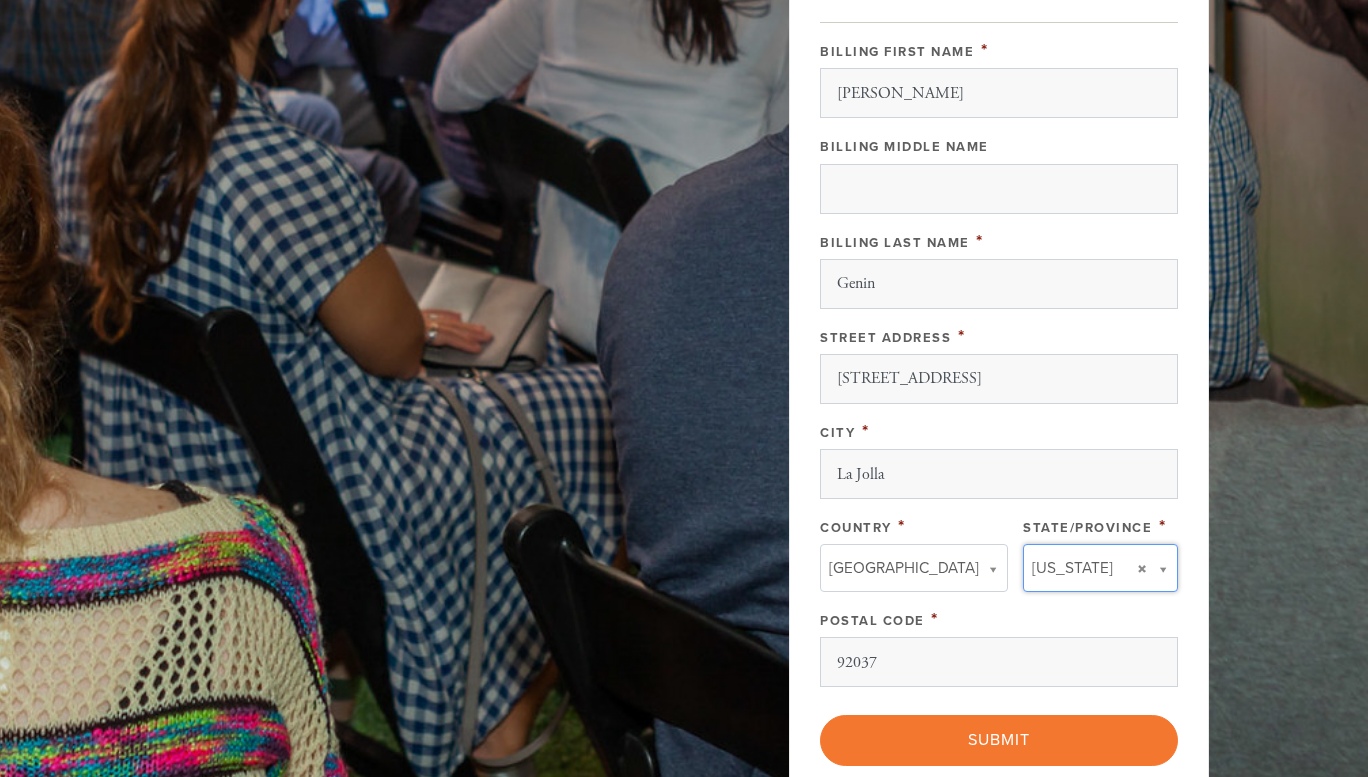 type 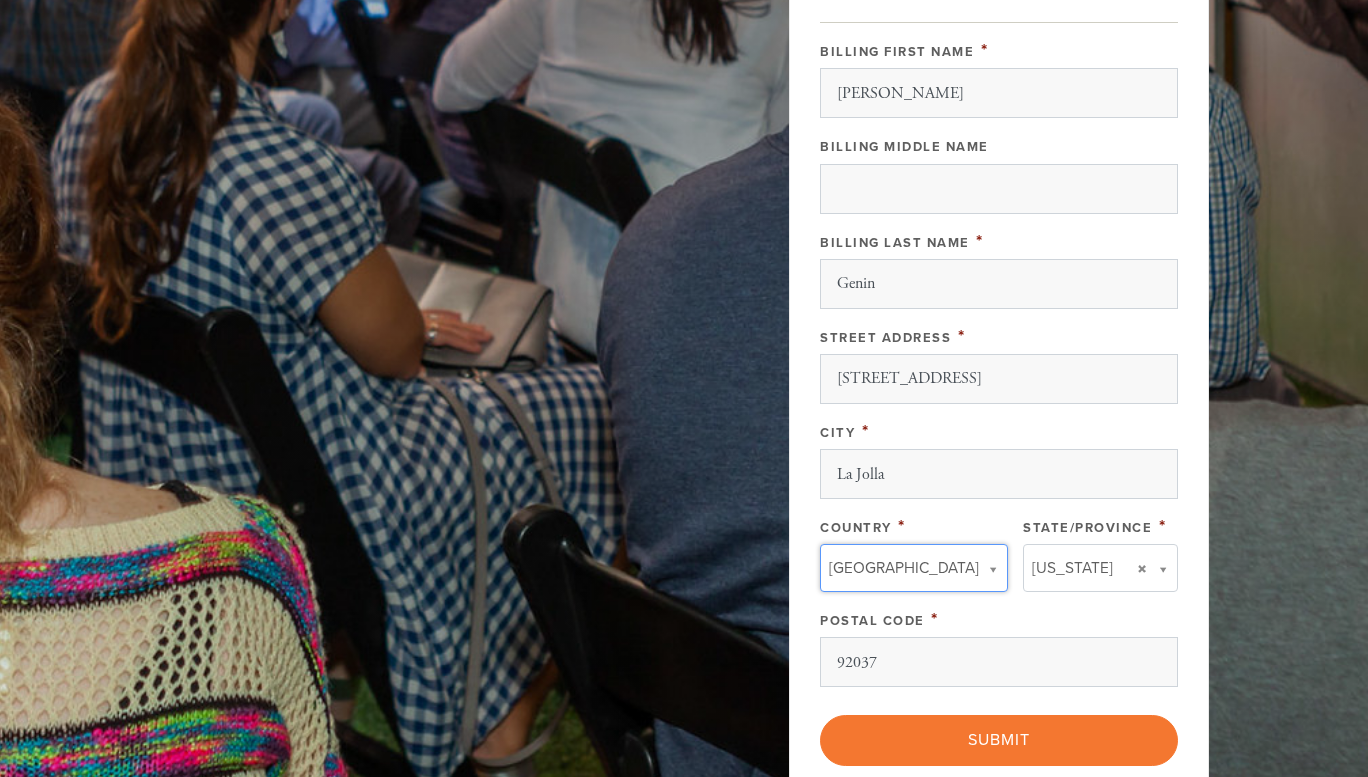 scroll, scrollTop: 0, scrollLeft: 0, axis: both 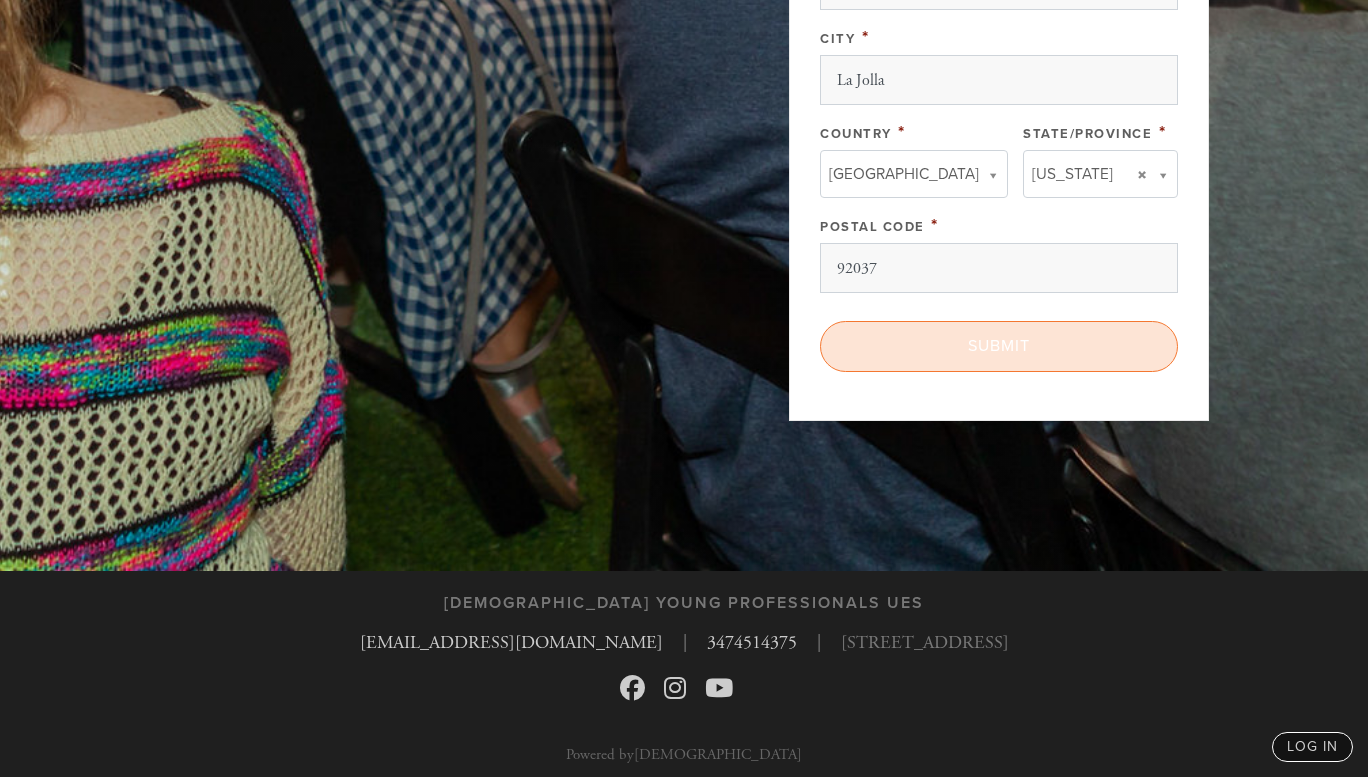 click on "Submit" at bounding box center [999, 346] 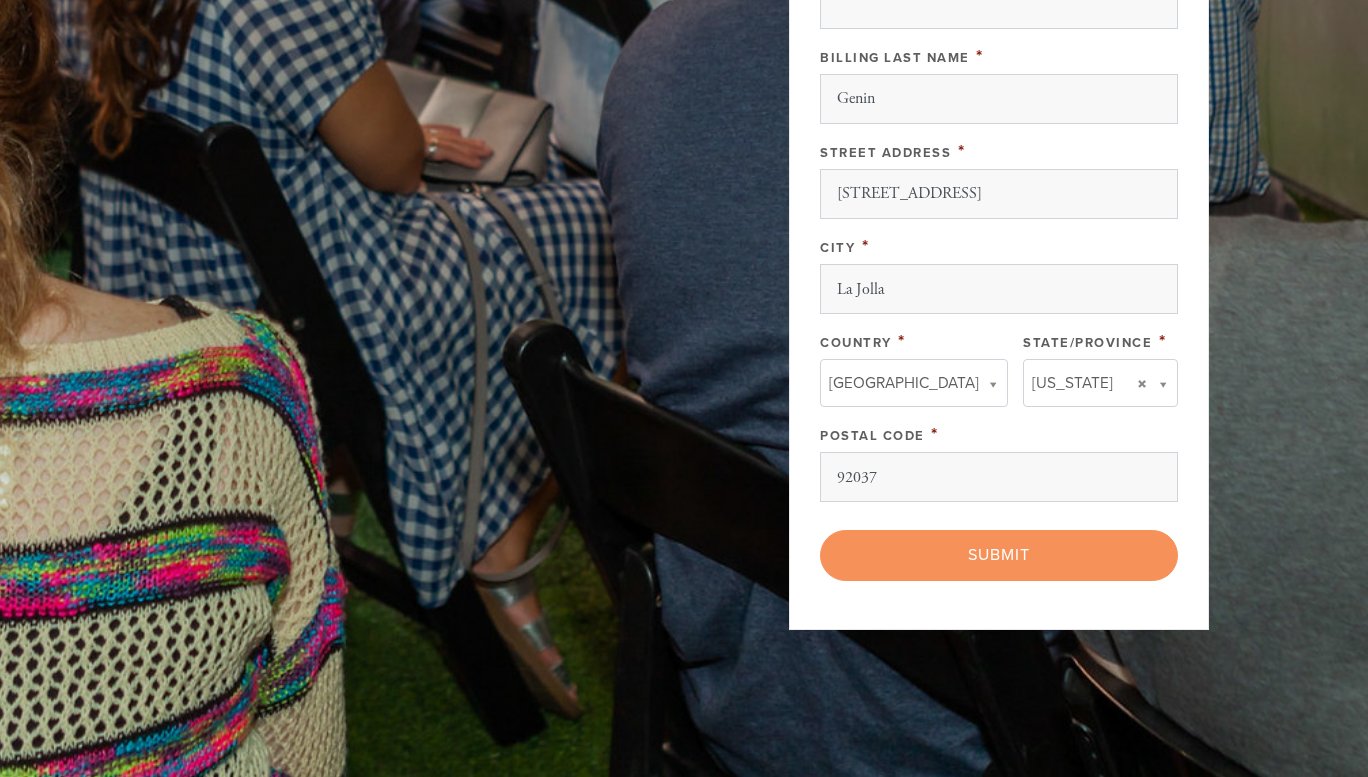 scroll, scrollTop: 852, scrollLeft: 0, axis: vertical 